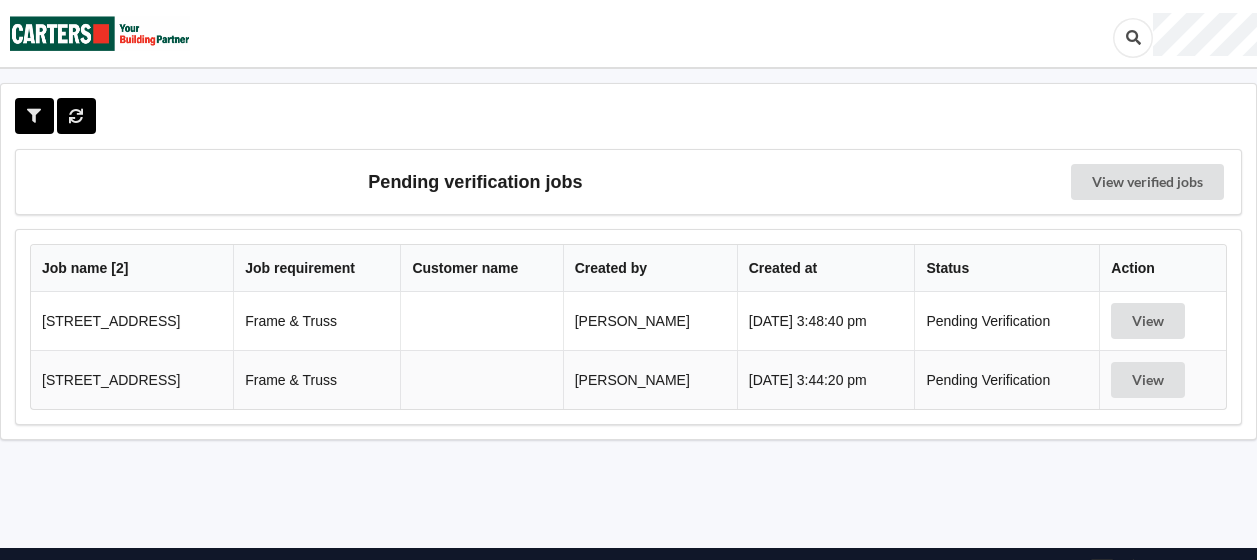 scroll, scrollTop: 0, scrollLeft: 0, axis: both 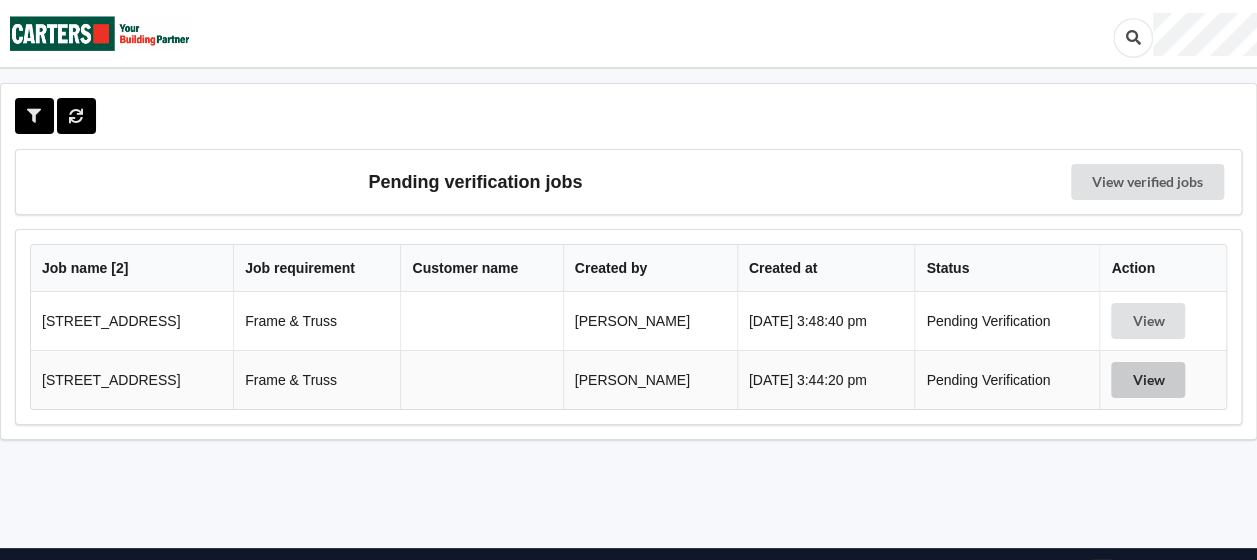 click on "View" at bounding box center (1148, 380) 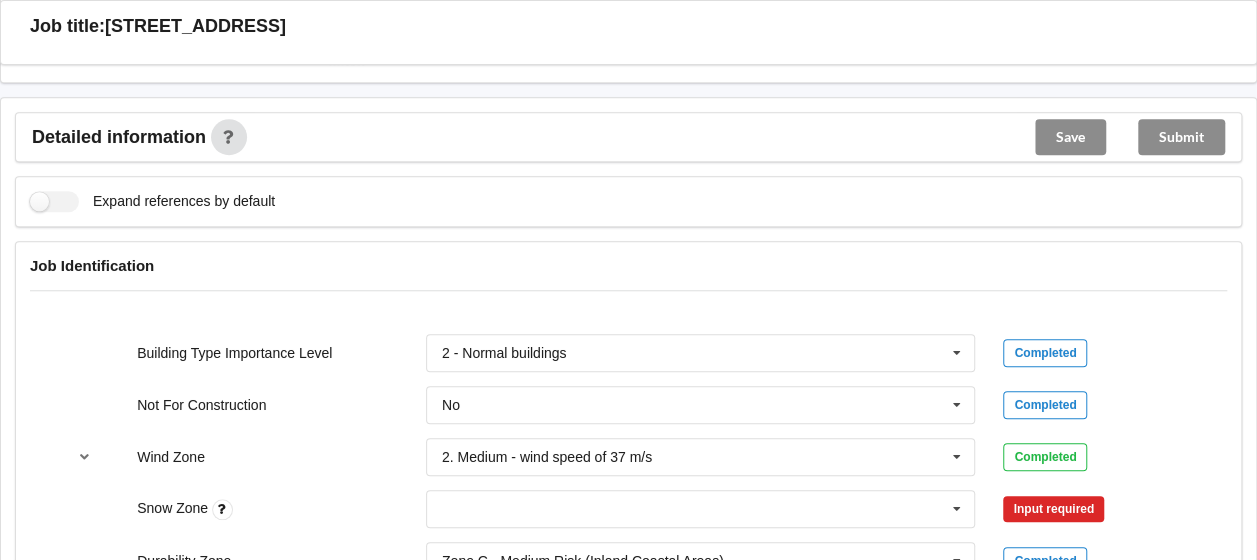 scroll, scrollTop: 900, scrollLeft: 0, axis: vertical 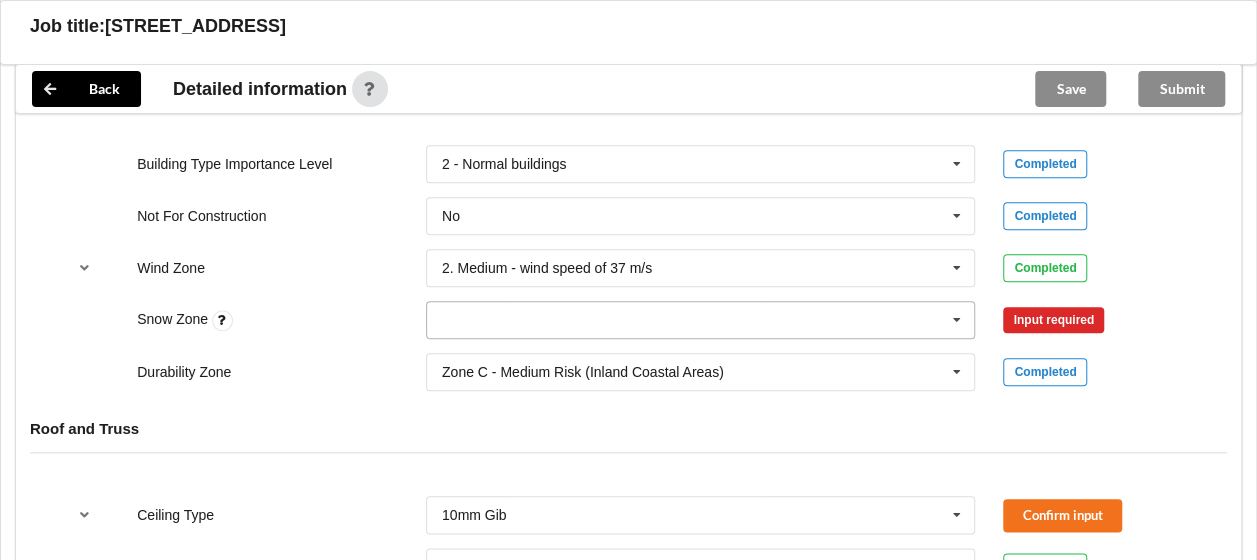 click at bounding box center [957, 320] 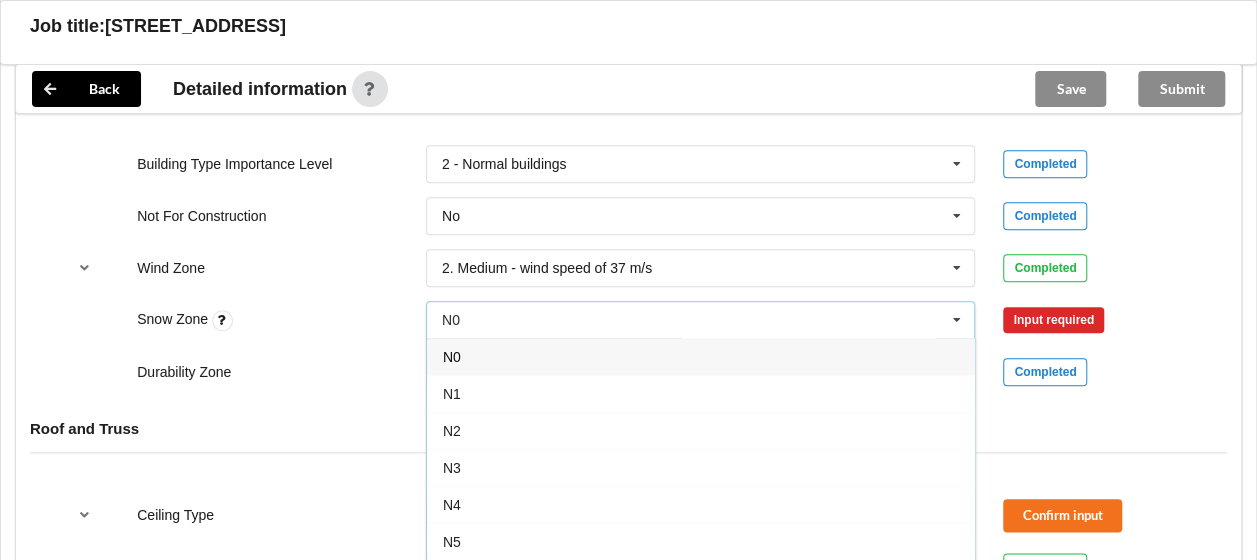 click on "N0" at bounding box center (701, 356) 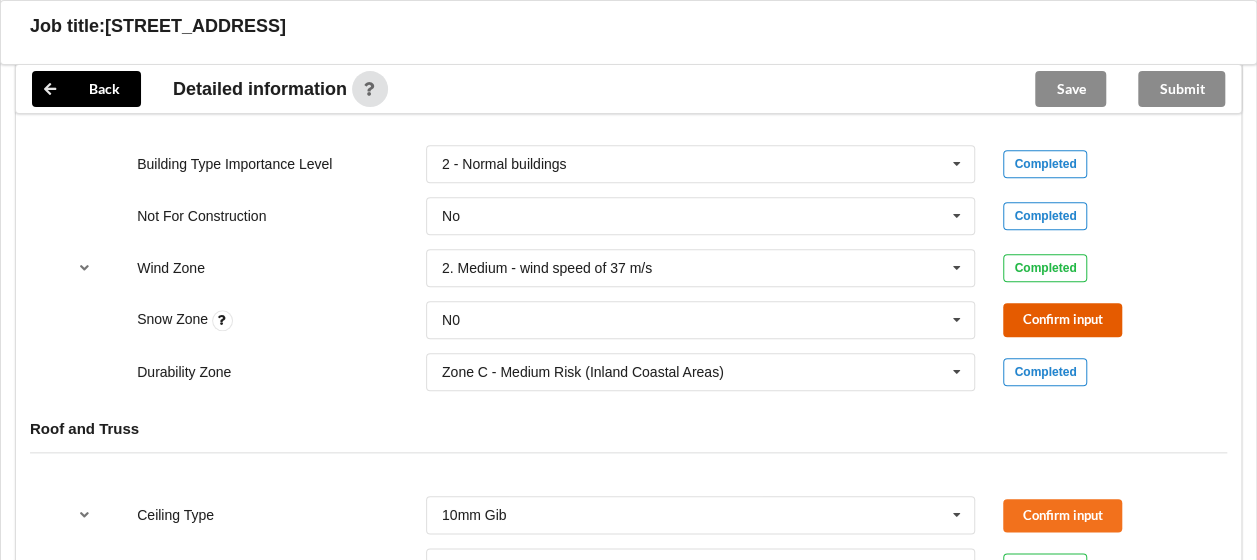 click on "Confirm input" at bounding box center [1062, 319] 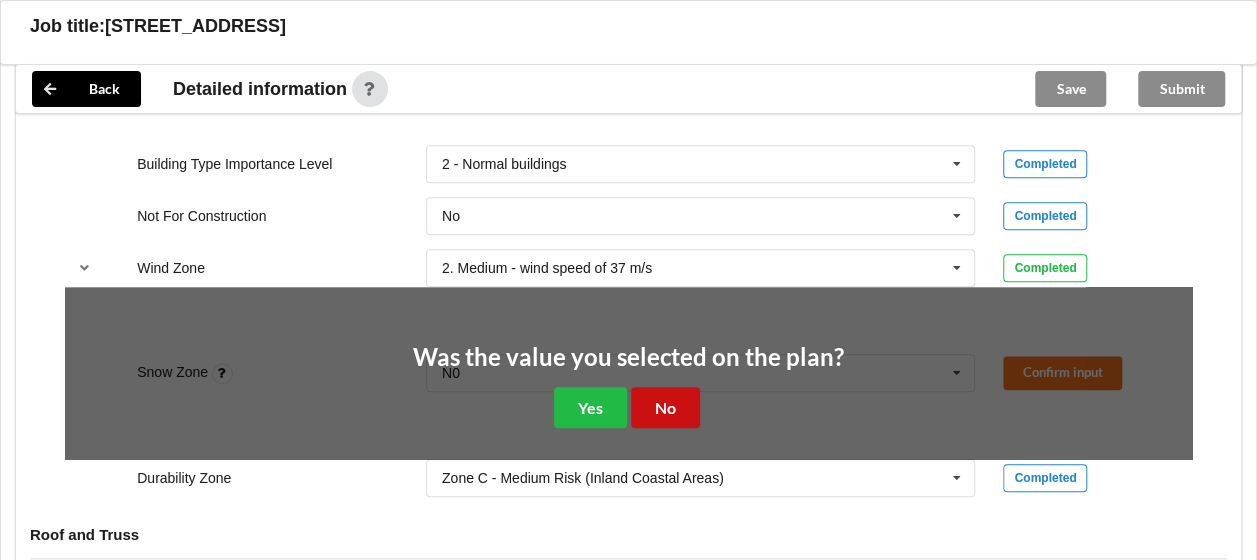 click on "No" at bounding box center [665, 407] 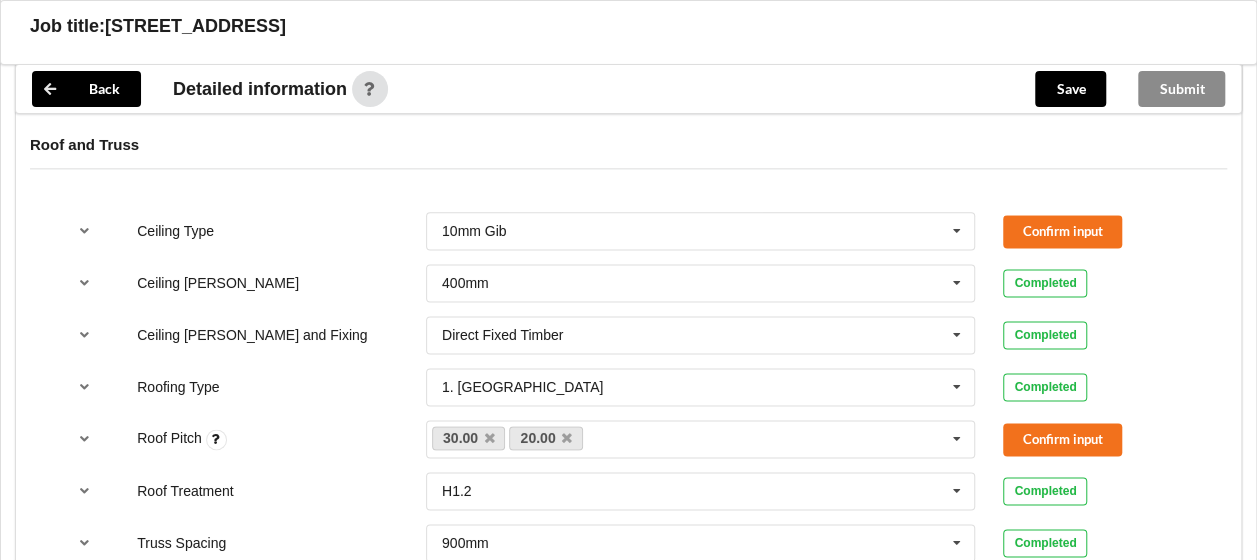 scroll, scrollTop: 1200, scrollLeft: 0, axis: vertical 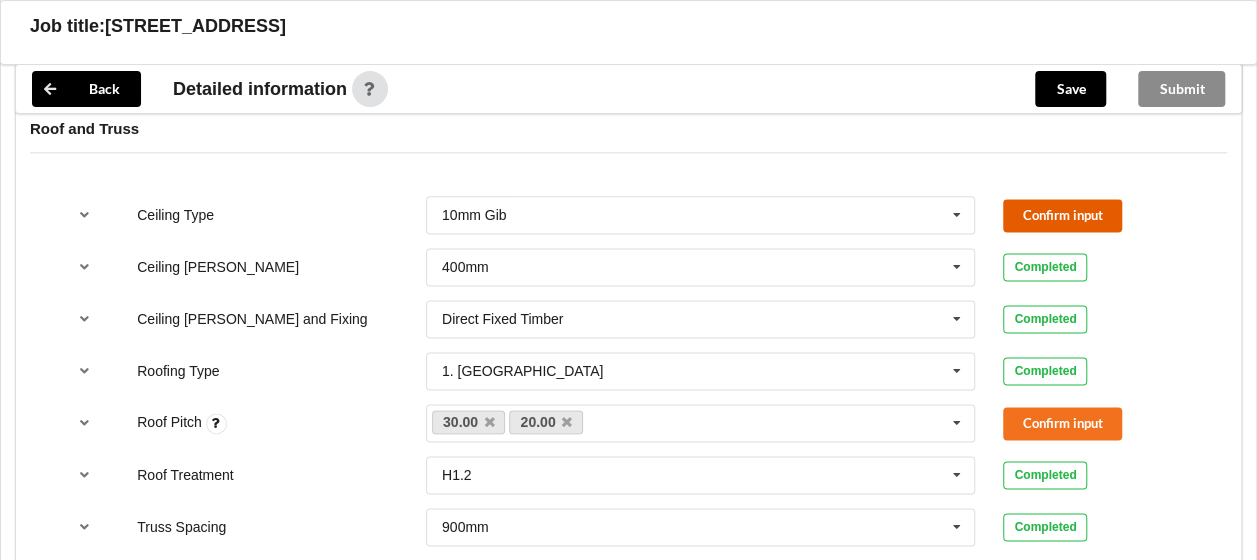 click on "Confirm input" at bounding box center (1062, 215) 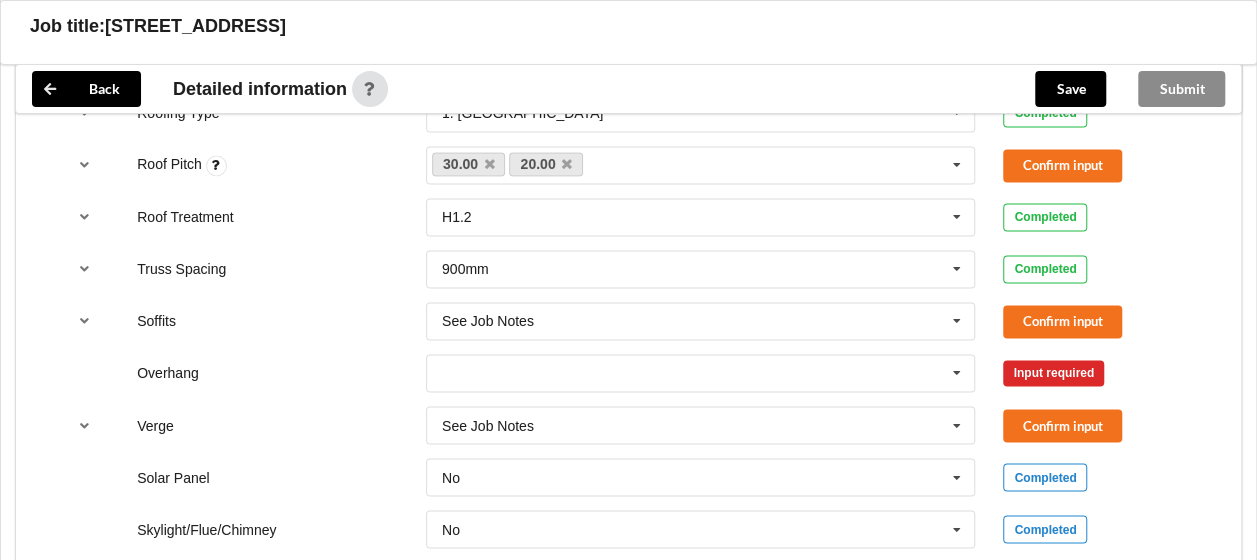 scroll, scrollTop: 1500, scrollLeft: 0, axis: vertical 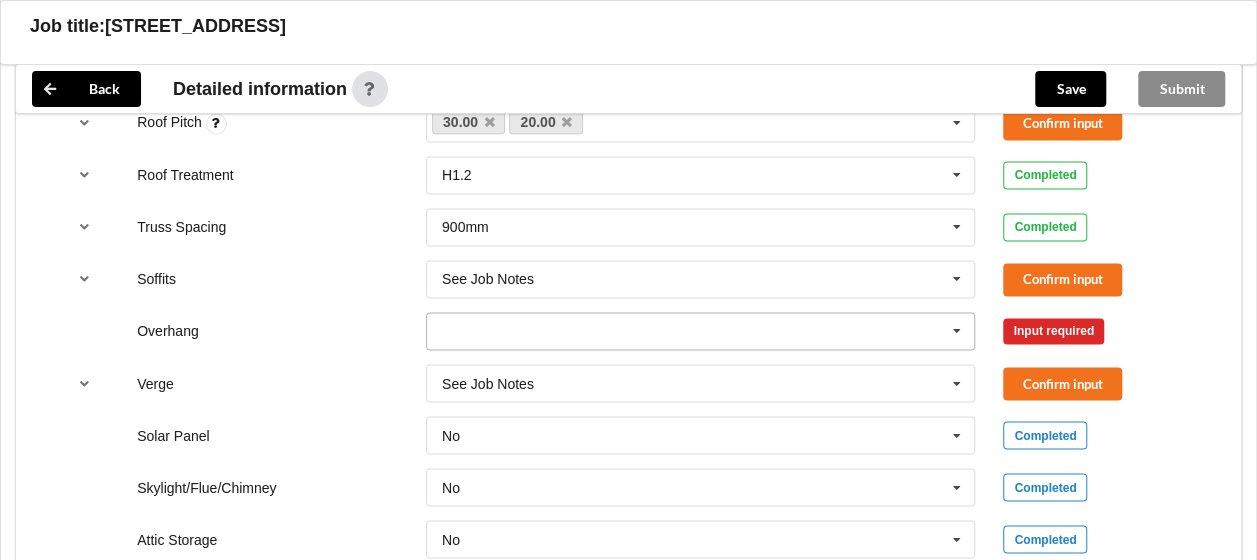 click at bounding box center [957, 331] 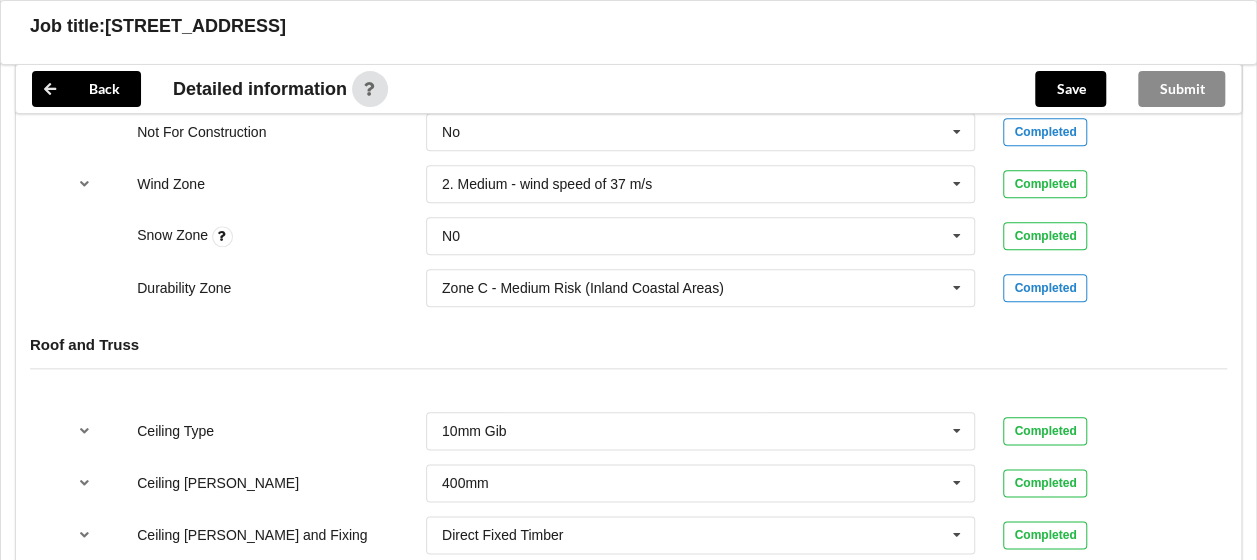 scroll, scrollTop: 800, scrollLeft: 0, axis: vertical 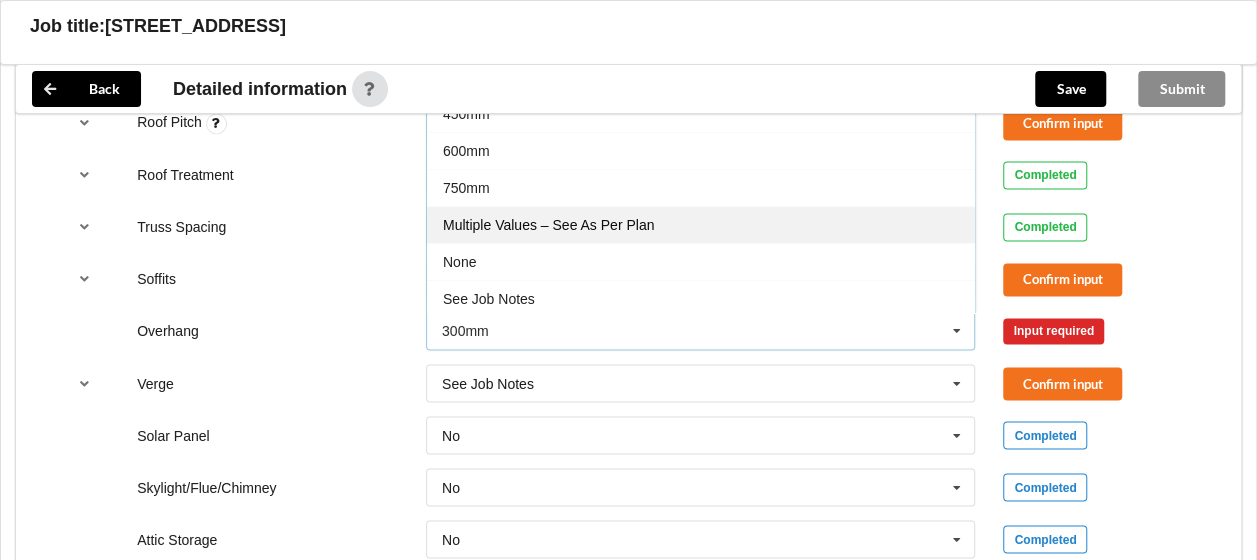 click on "Multiple Values – See As Per Plan" at bounding box center (548, 225) 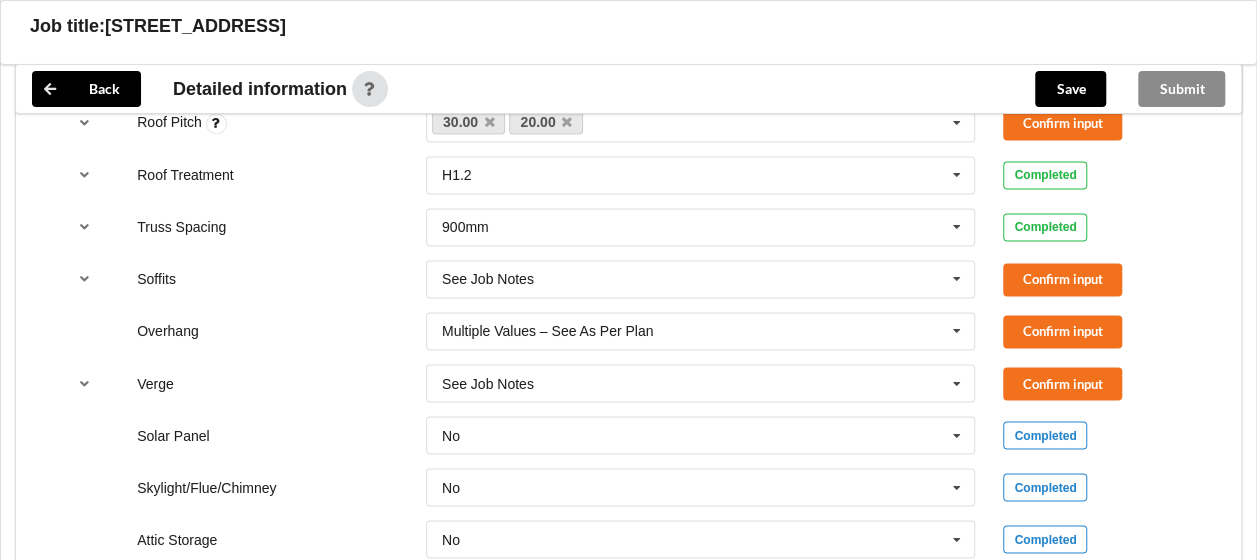 scroll, scrollTop: 1400, scrollLeft: 0, axis: vertical 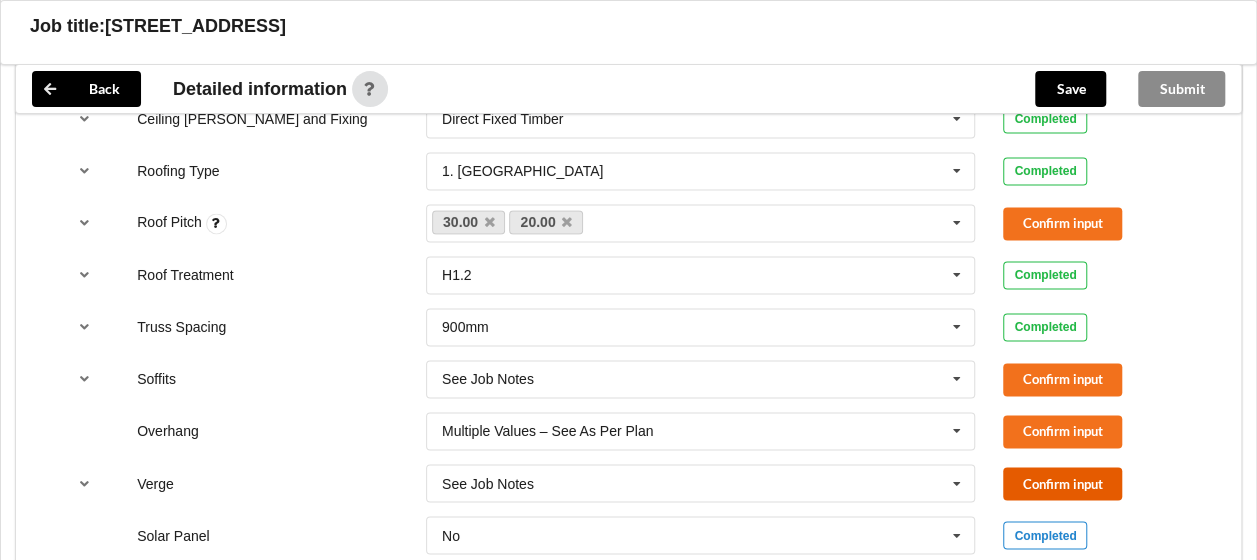 click on "Confirm input" at bounding box center [1062, 483] 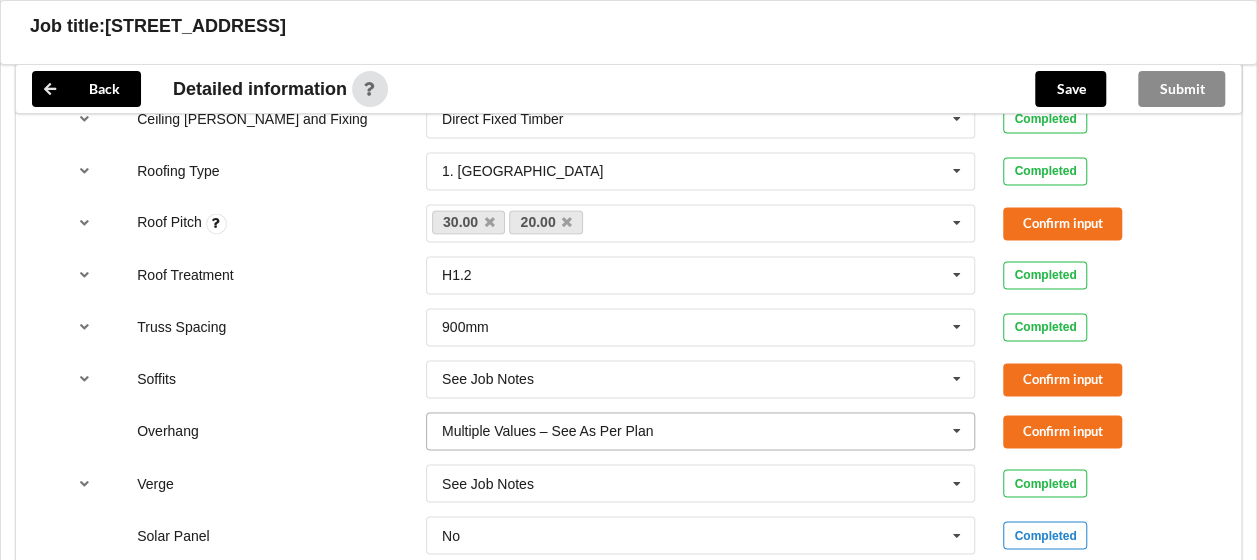 click at bounding box center (957, 431) 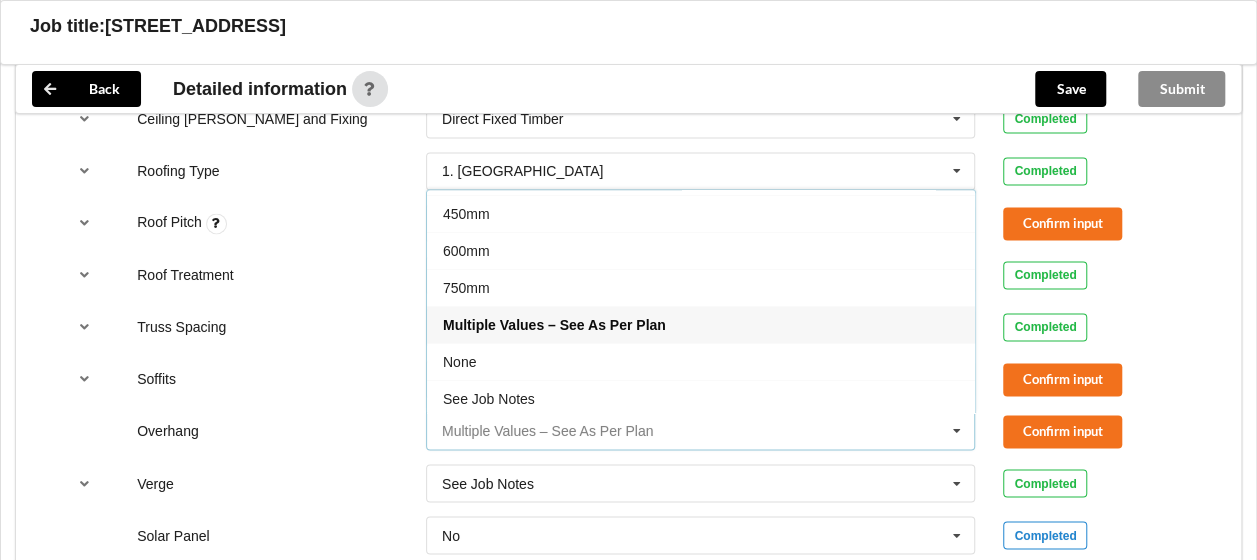 scroll, scrollTop: 32, scrollLeft: 0, axis: vertical 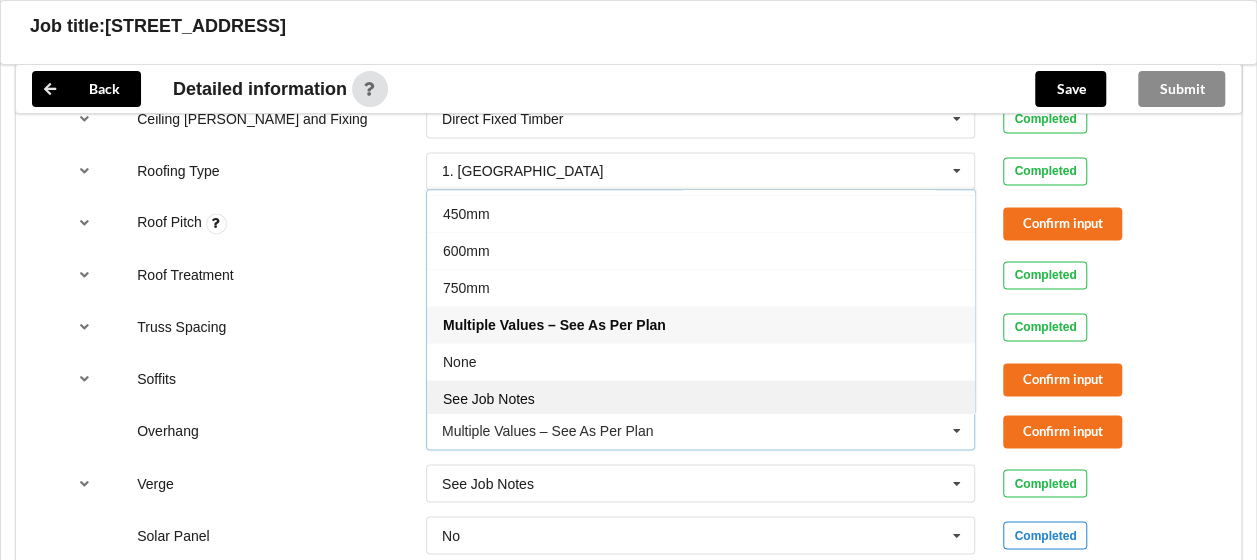 click on "See Job Notes" at bounding box center (701, 398) 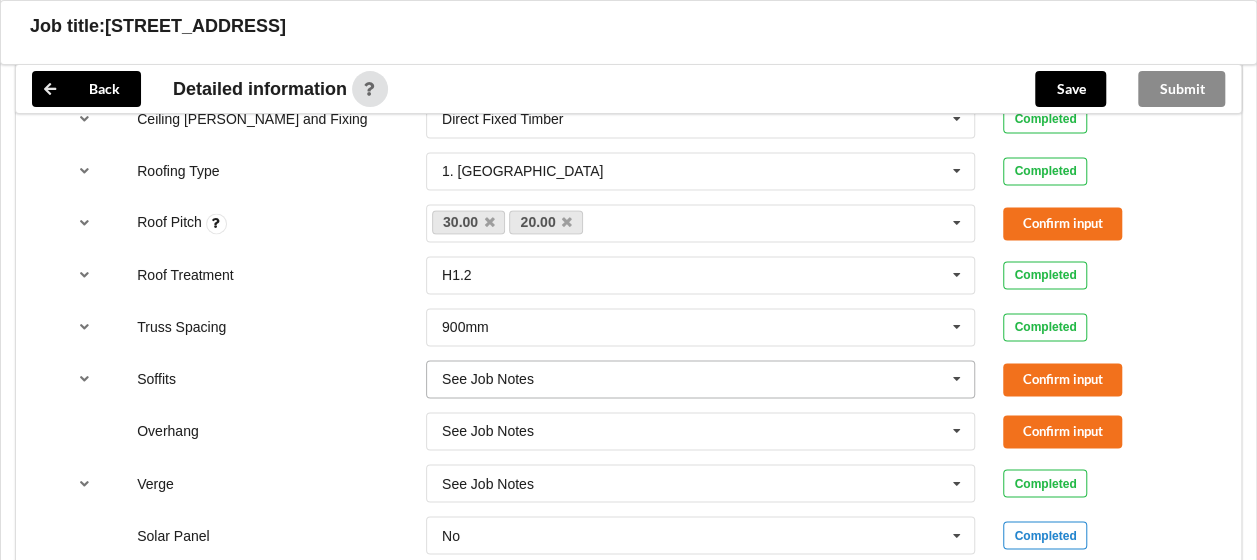 click at bounding box center [957, 379] 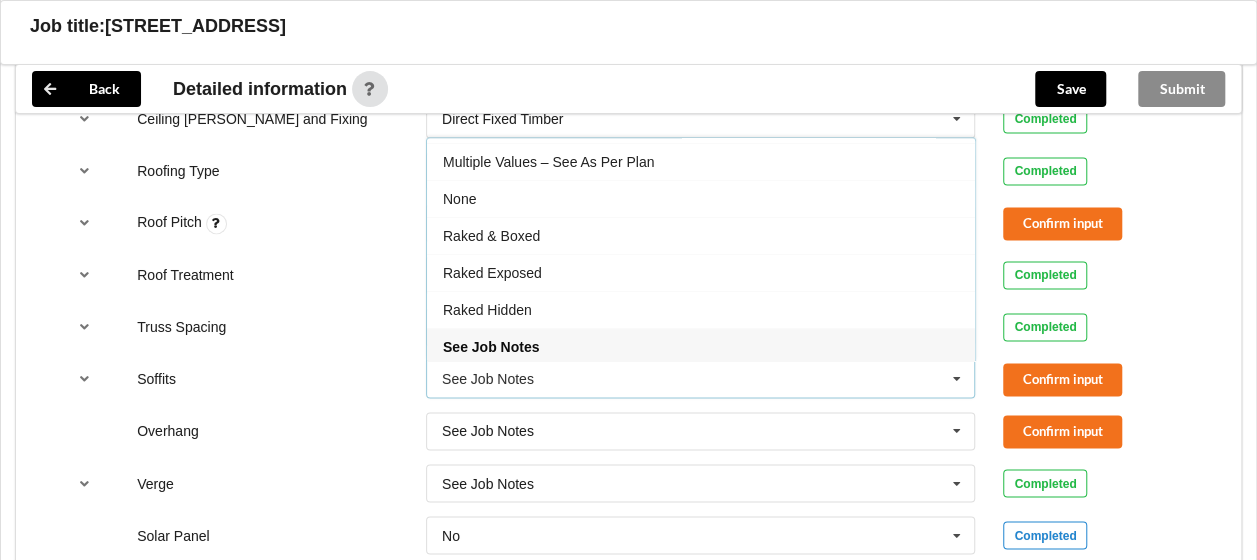 click at bounding box center (957, 379) 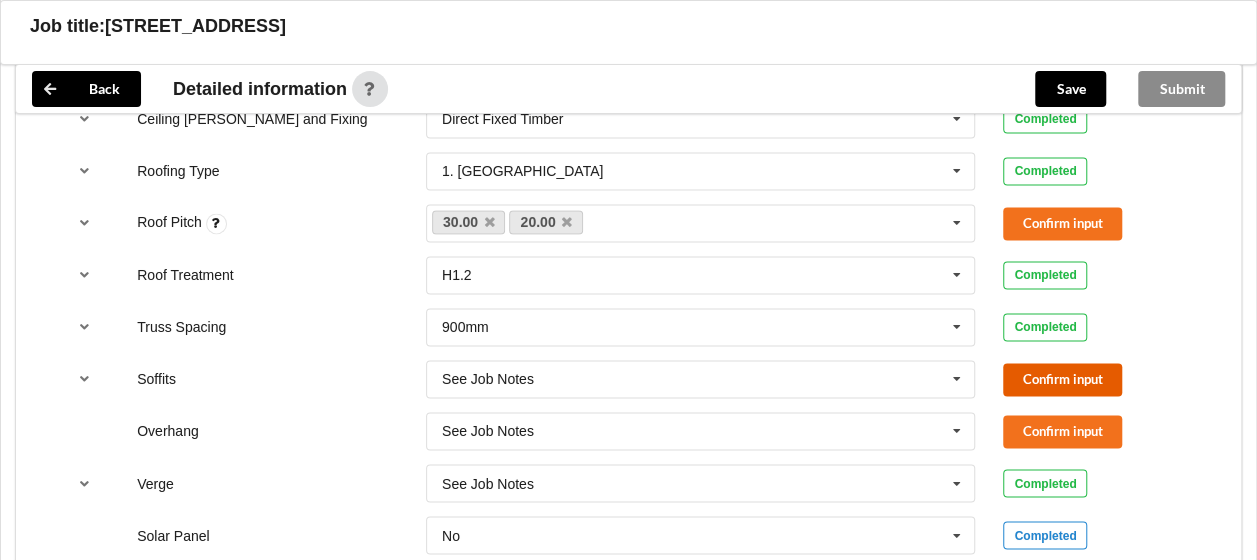 click on "Confirm input" at bounding box center (1062, 379) 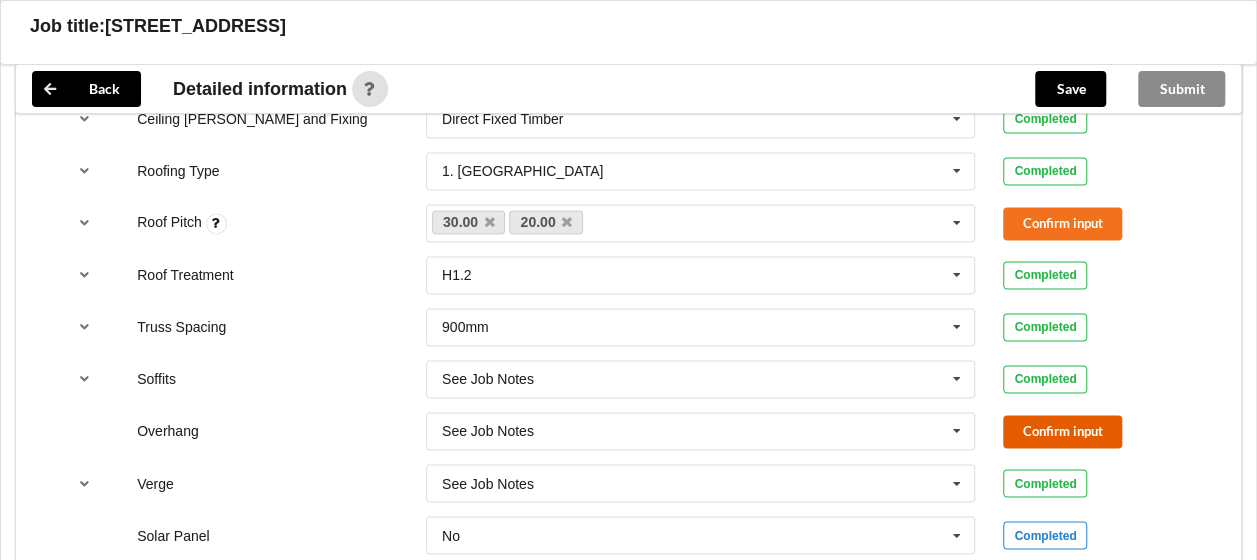 click on "Confirm input" at bounding box center (1062, 431) 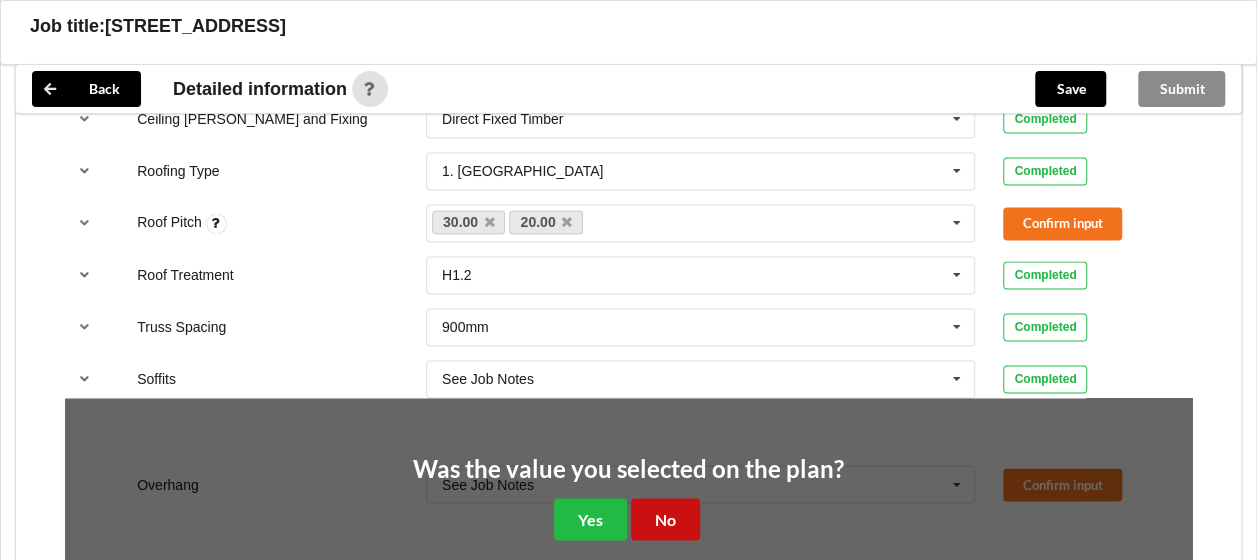 click on "No" at bounding box center [665, 518] 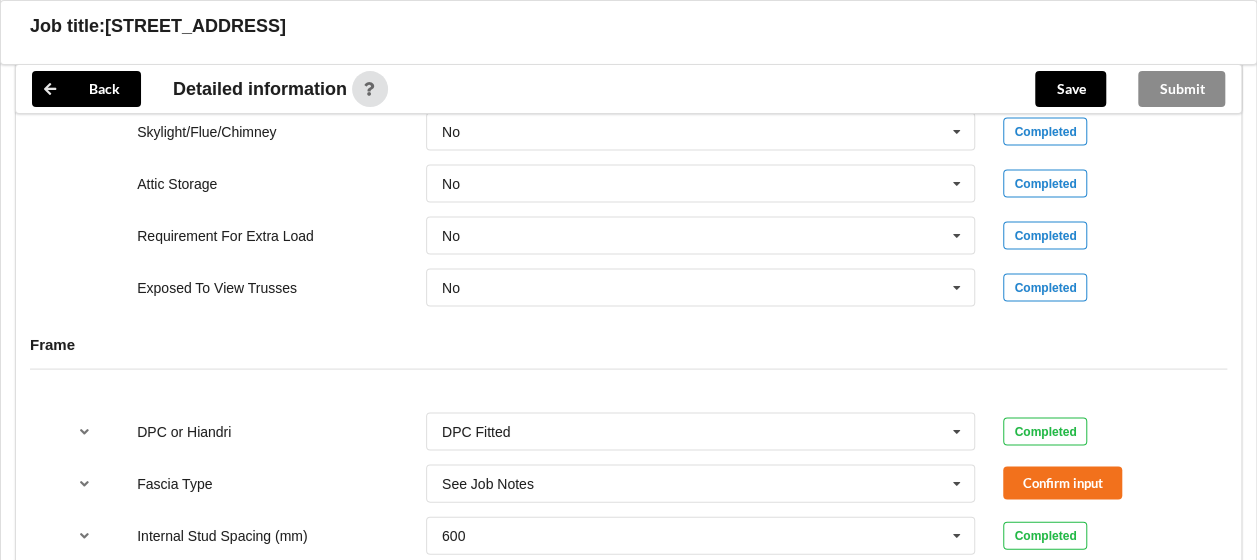 scroll, scrollTop: 2000, scrollLeft: 0, axis: vertical 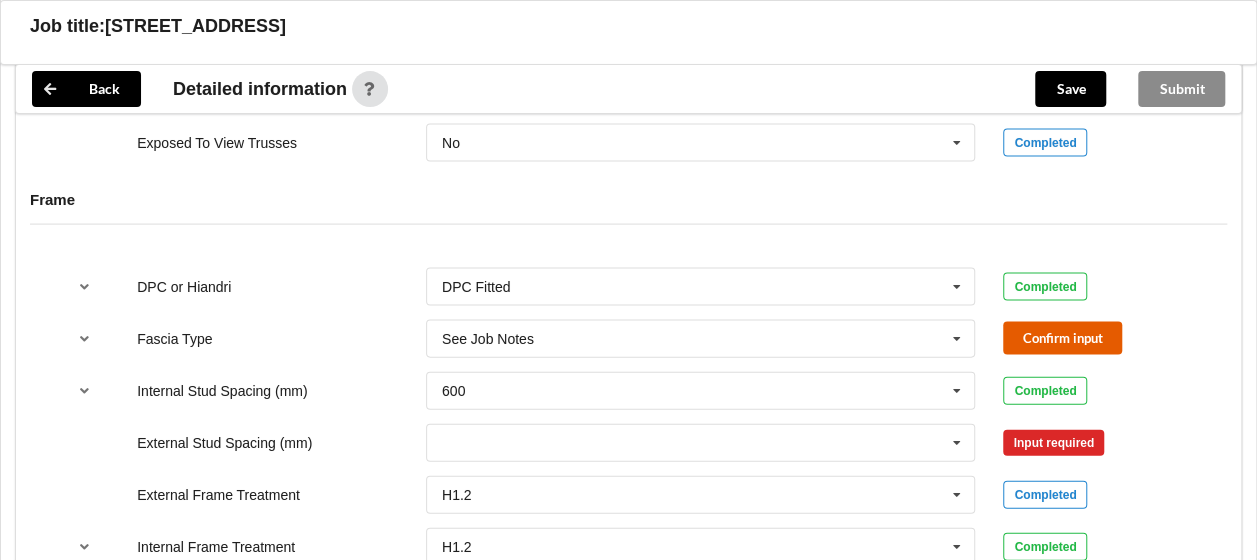click on "Confirm input" at bounding box center [1062, 338] 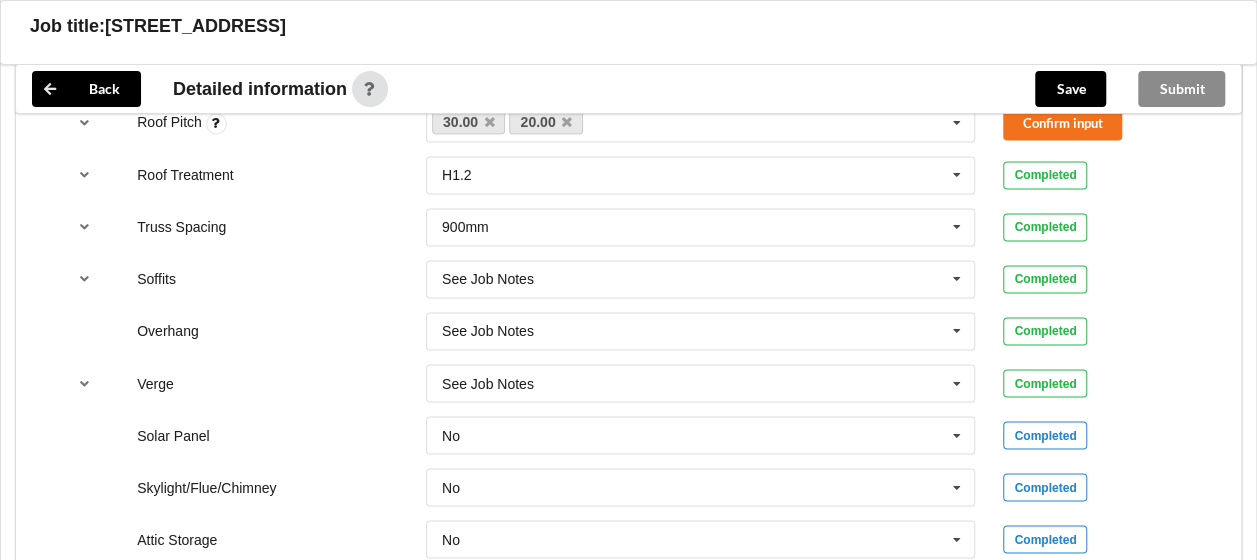 scroll, scrollTop: 1400, scrollLeft: 0, axis: vertical 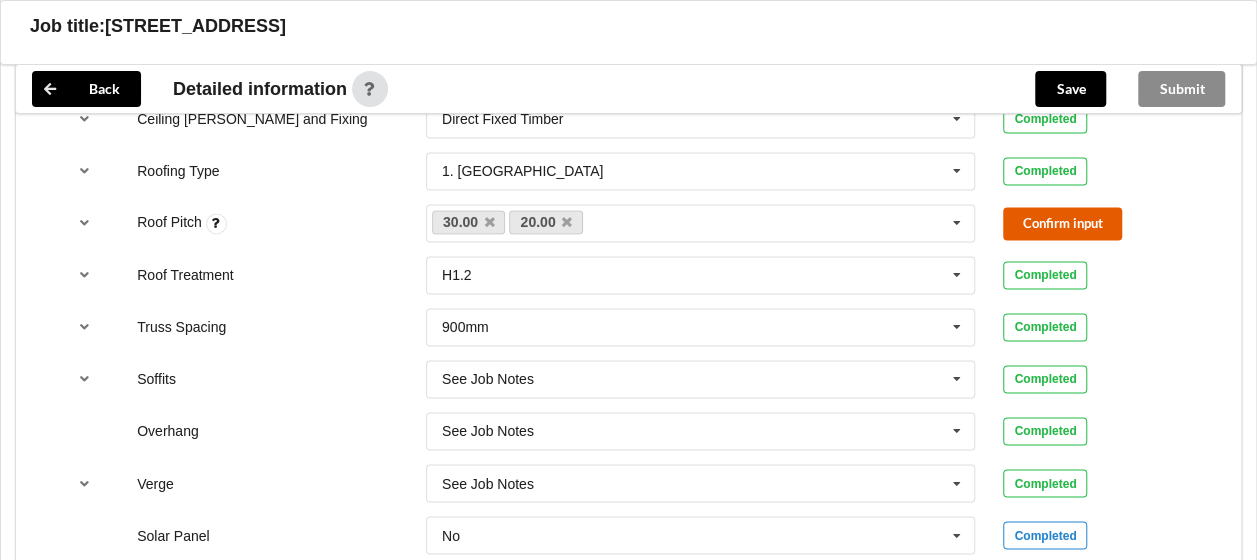 click on "Confirm input" at bounding box center (1062, 223) 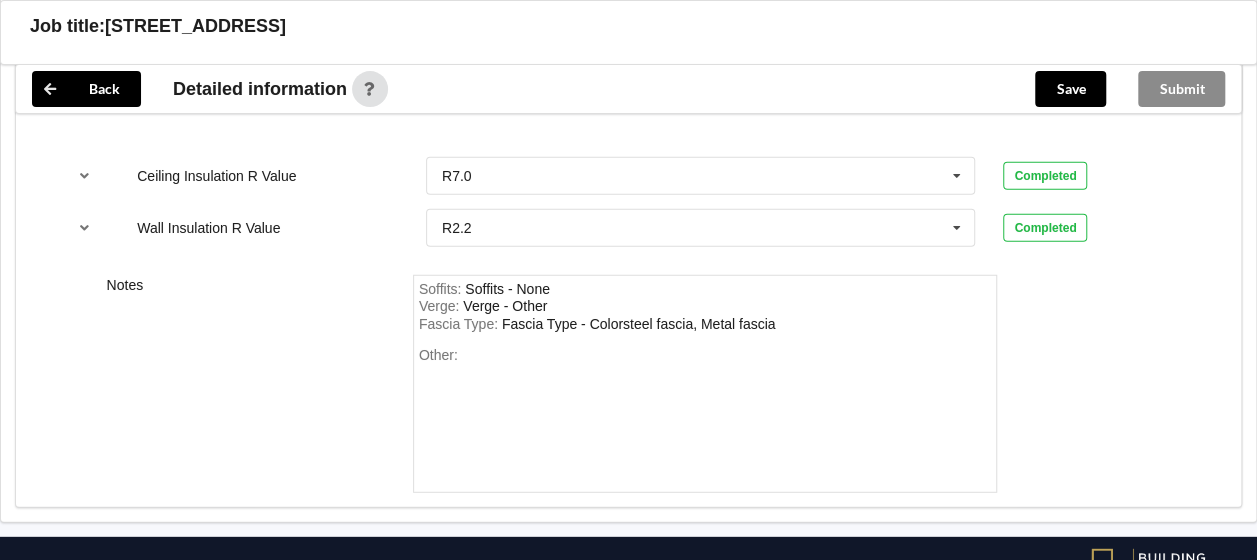 scroll, scrollTop: 2600, scrollLeft: 0, axis: vertical 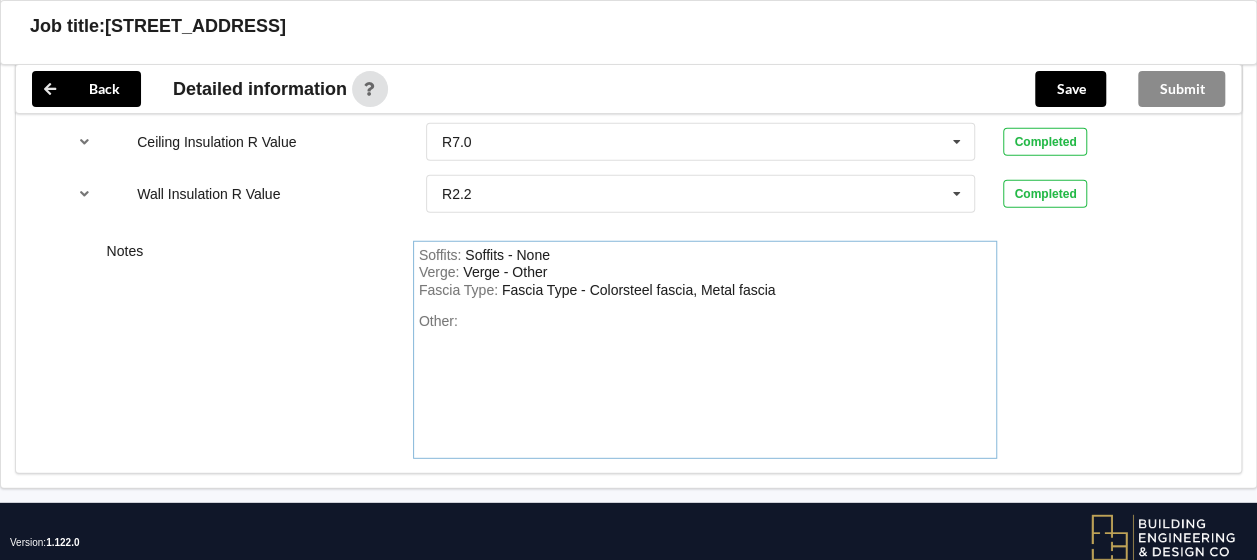 click on "Other:" at bounding box center [705, 383] 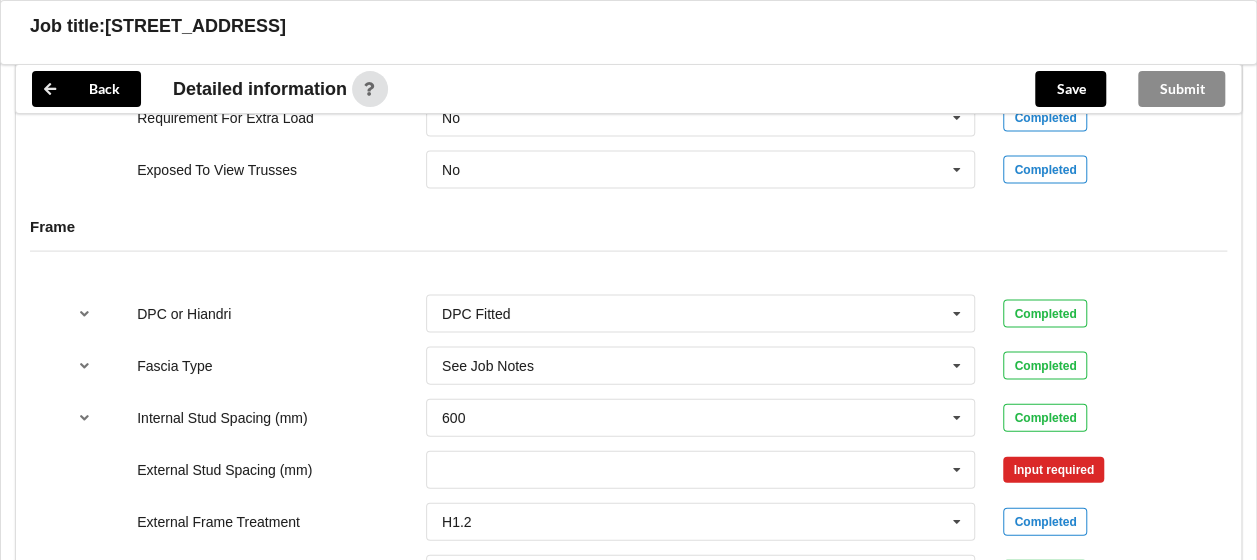 scroll, scrollTop: 2100, scrollLeft: 0, axis: vertical 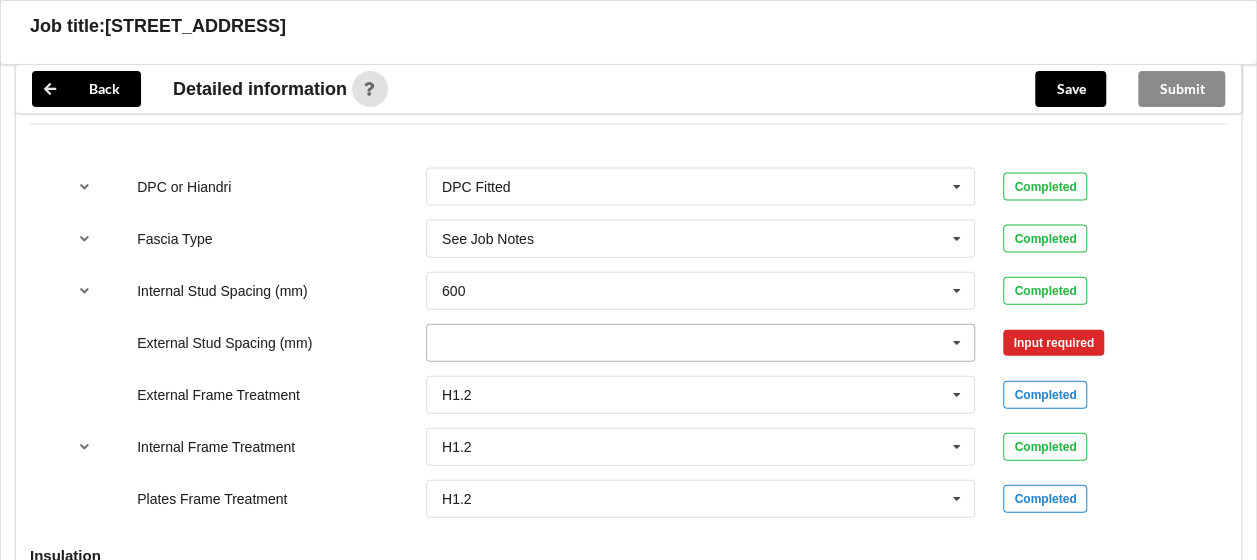 click at bounding box center [702, 343] 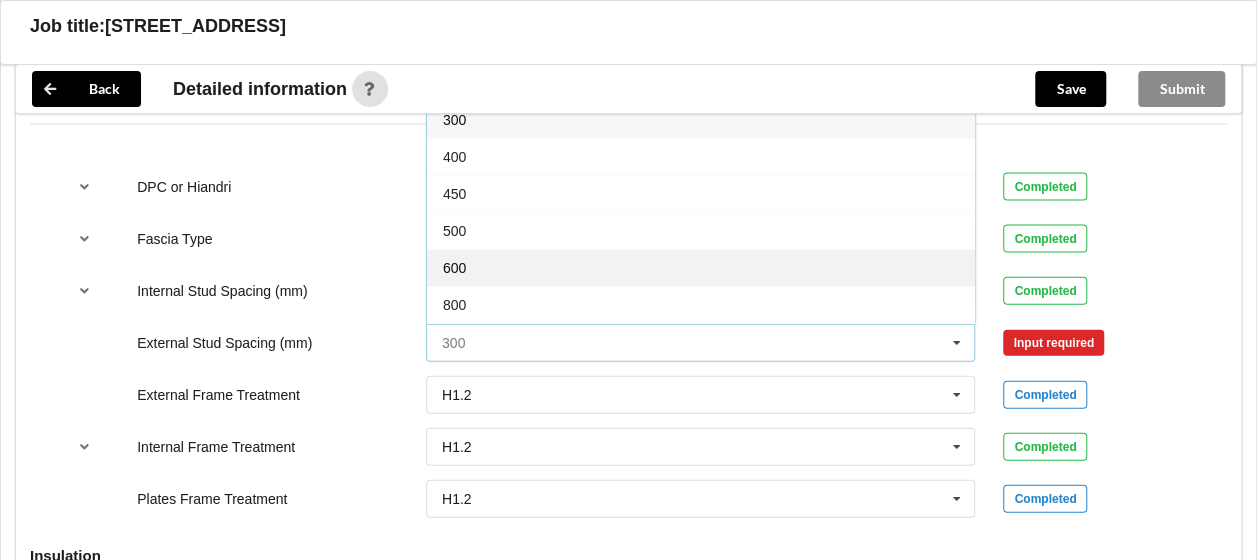 scroll, scrollTop: 106, scrollLeft: 0, axis: vertical 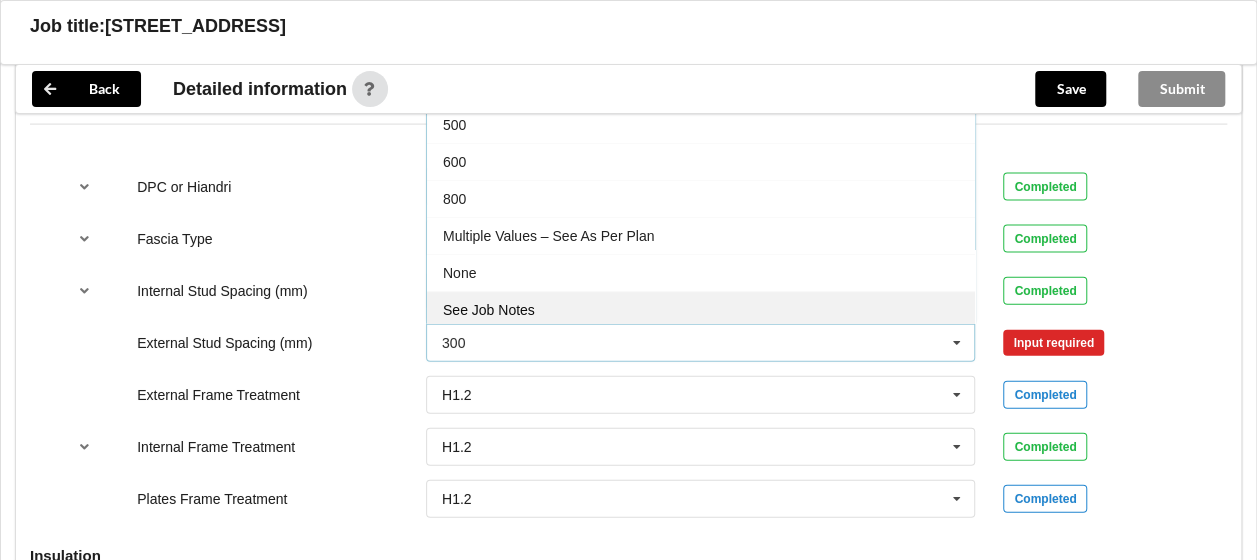 click on "See Job Notes" at bounding box center [701, 309] 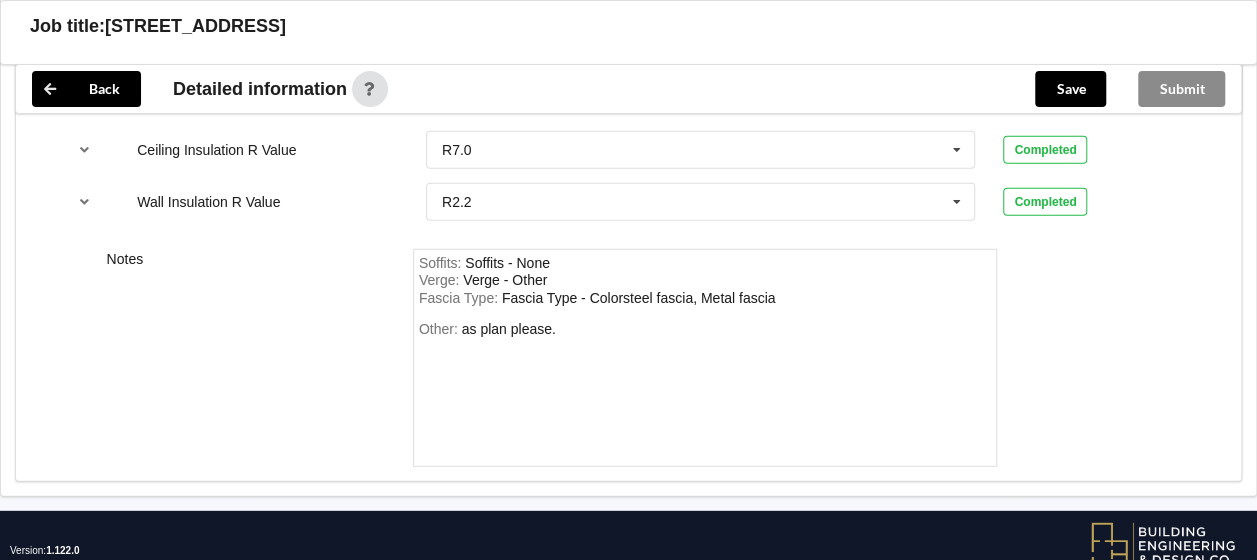 scroll, scrollTop: 2600, scrollLeft: 0, axis: vertical 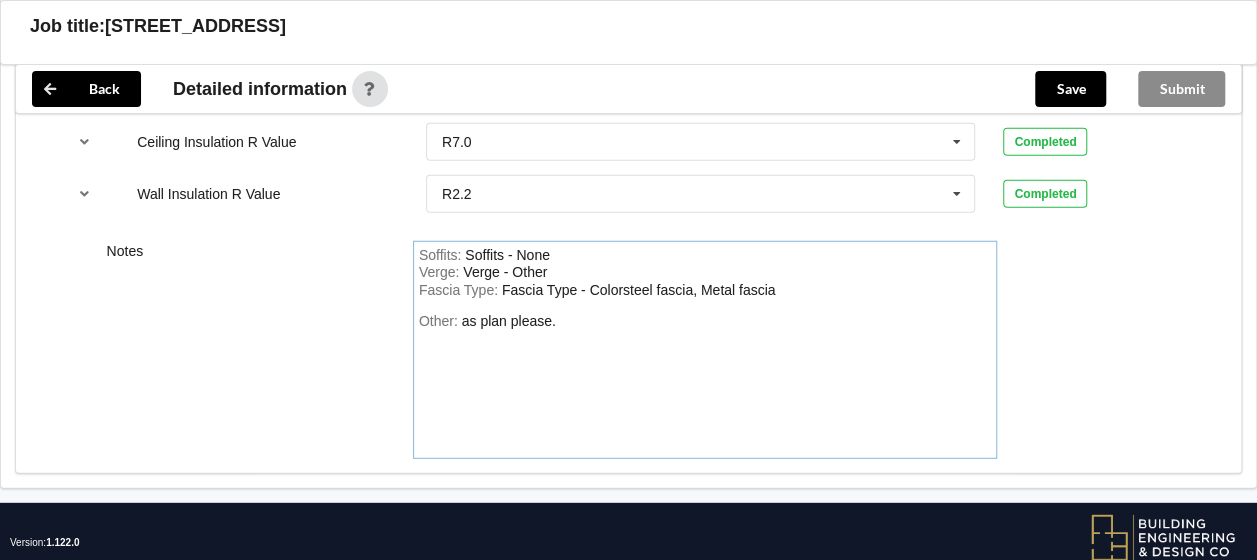 click on "Other:   as plan please." at bounding box center [705, 383] 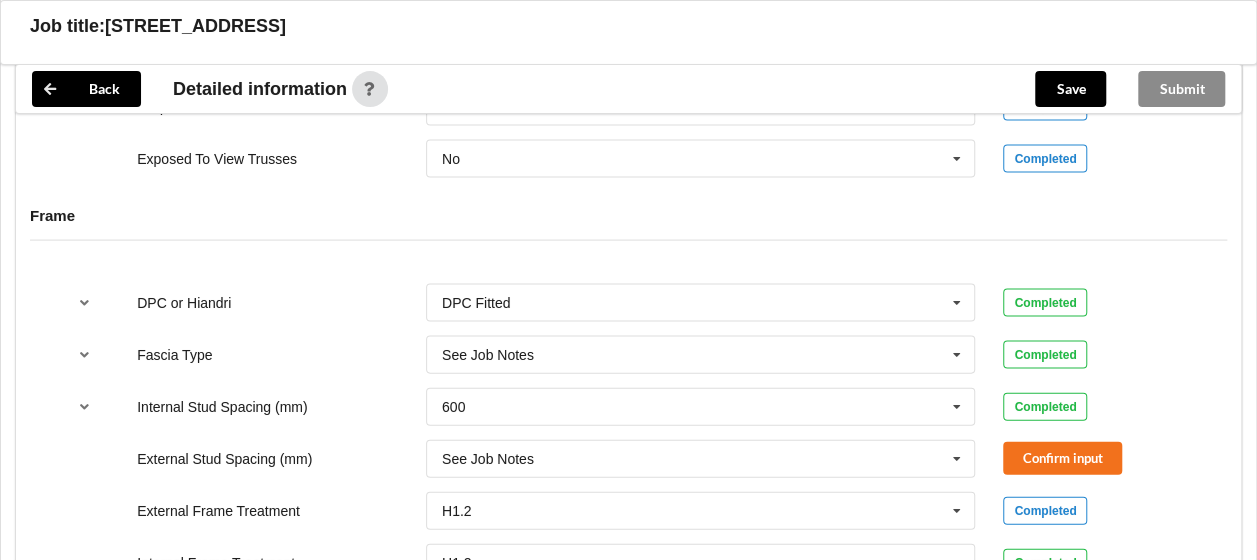 scroll, scrollTop: 2236, scrollLeft: 0, axis: vertical 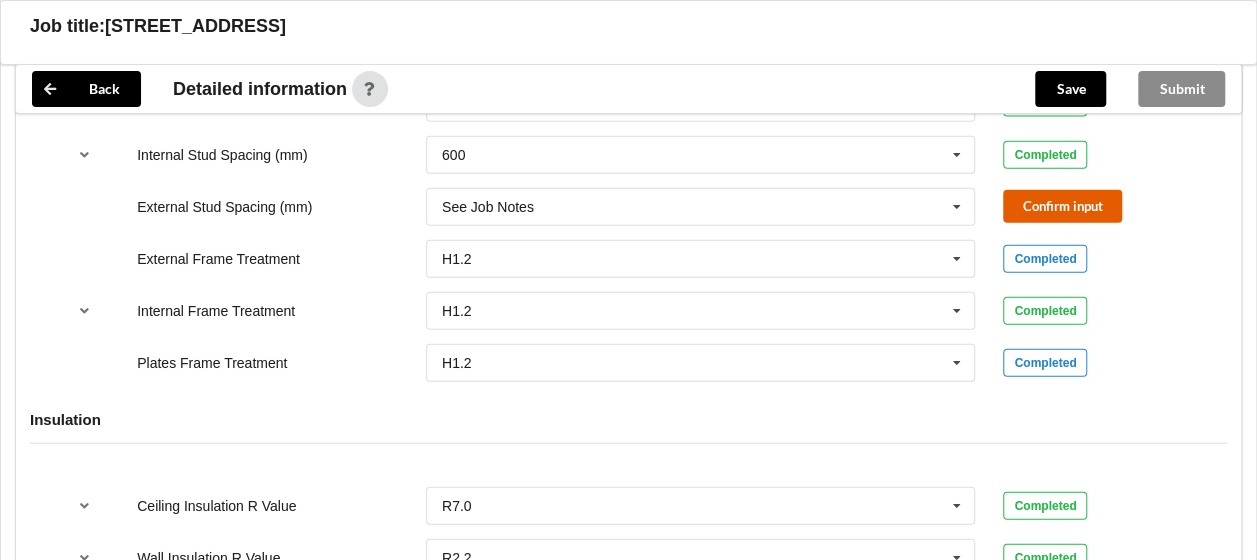 click on "Confirm input" at bounding box center [1062, 206] 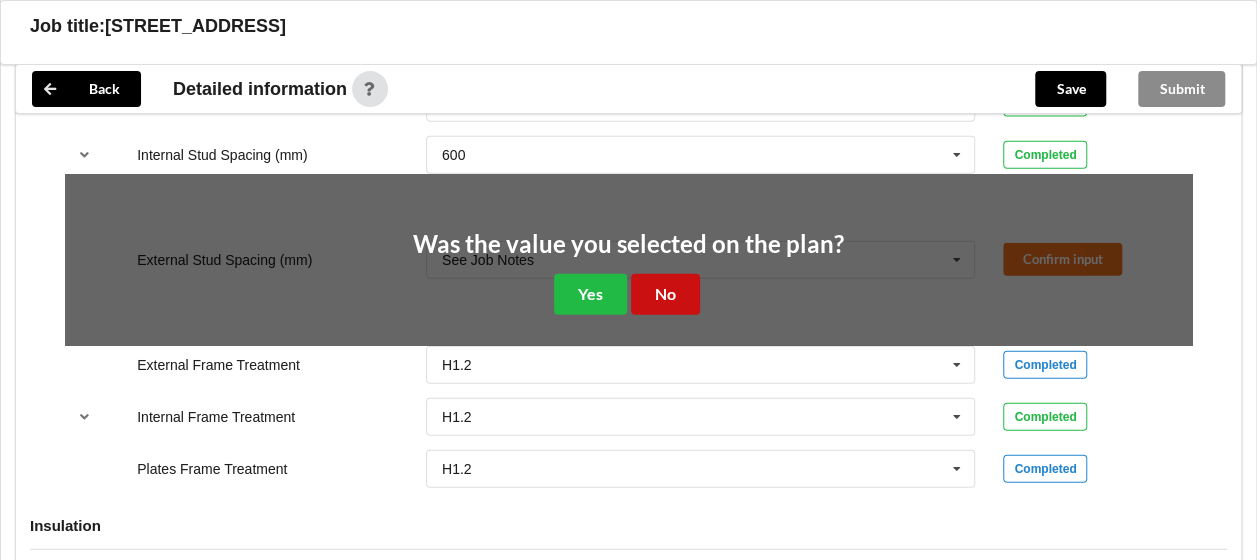 click on "No" at bounding box center (665, 294) 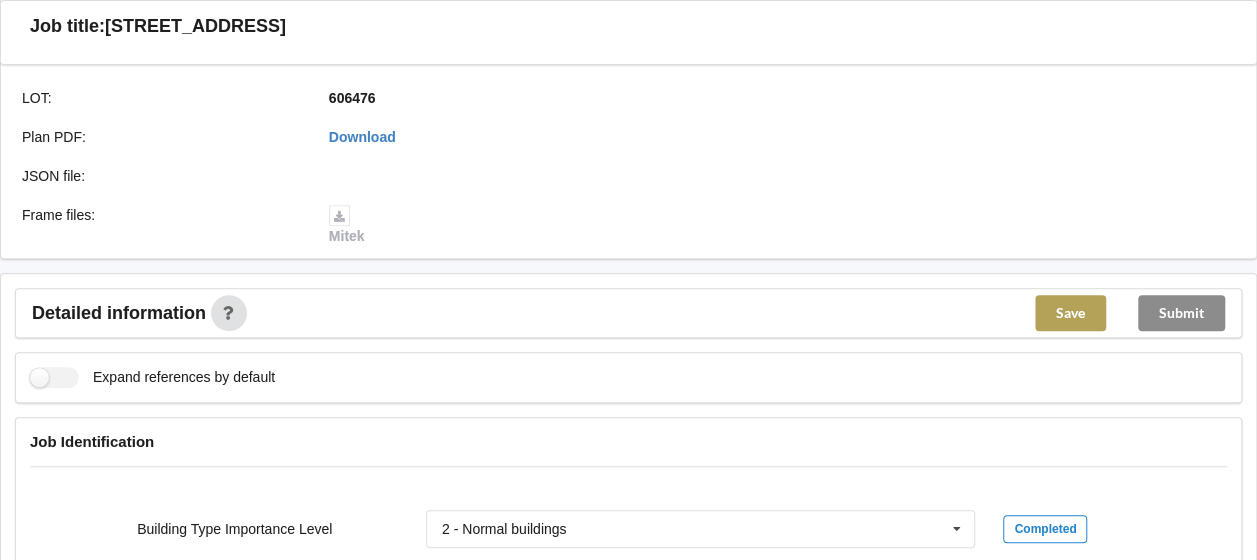 click on "Save" at bounding box center (1070, 313) 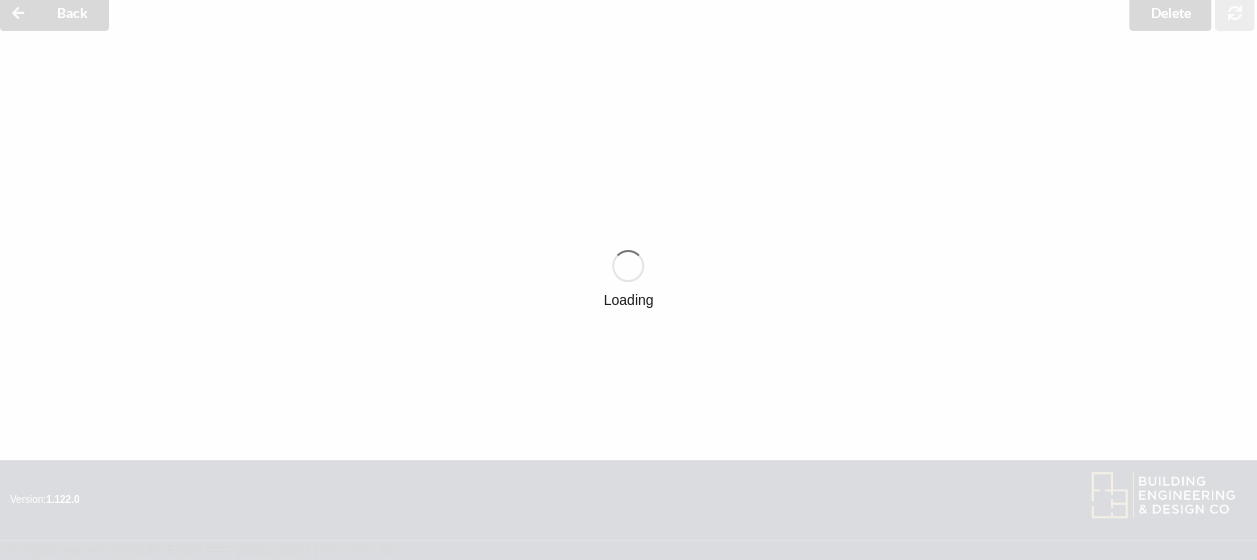 scroll, scrollTop: 536, scrollLeft: 0, axis: vertical 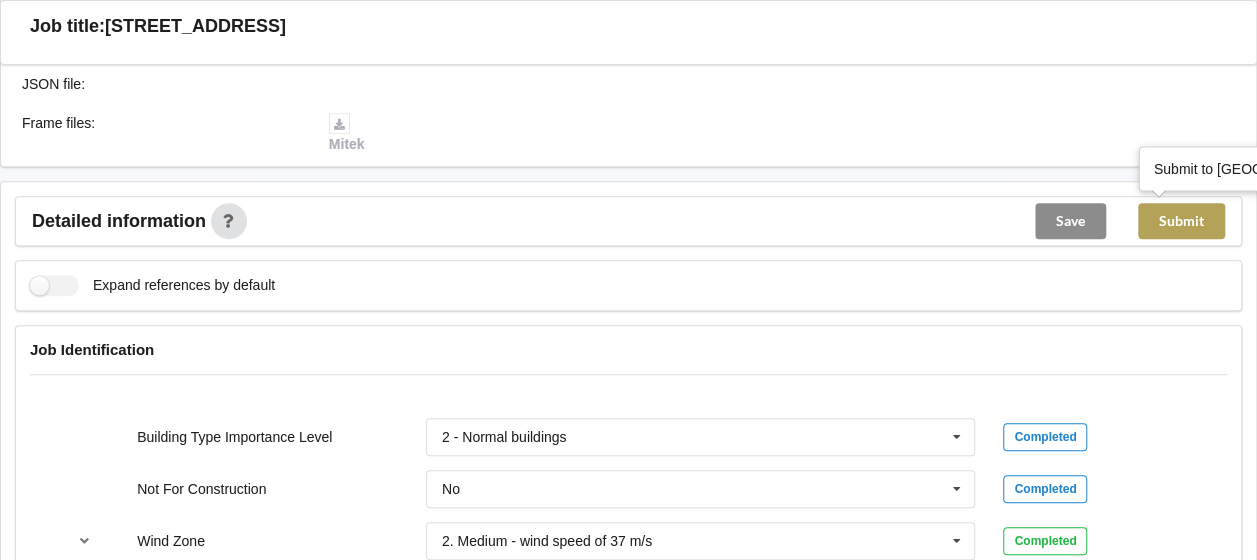 click on "Submit" at bounding box center [1181, 221] 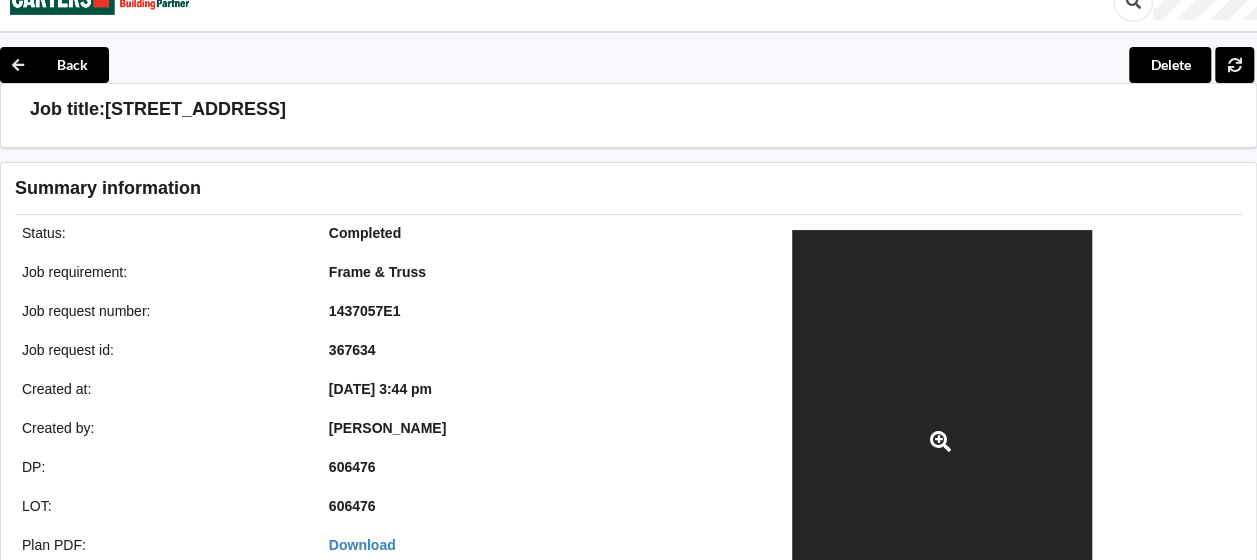 scroll, scrollTop: 0, scrollLeft: 0, axis: both 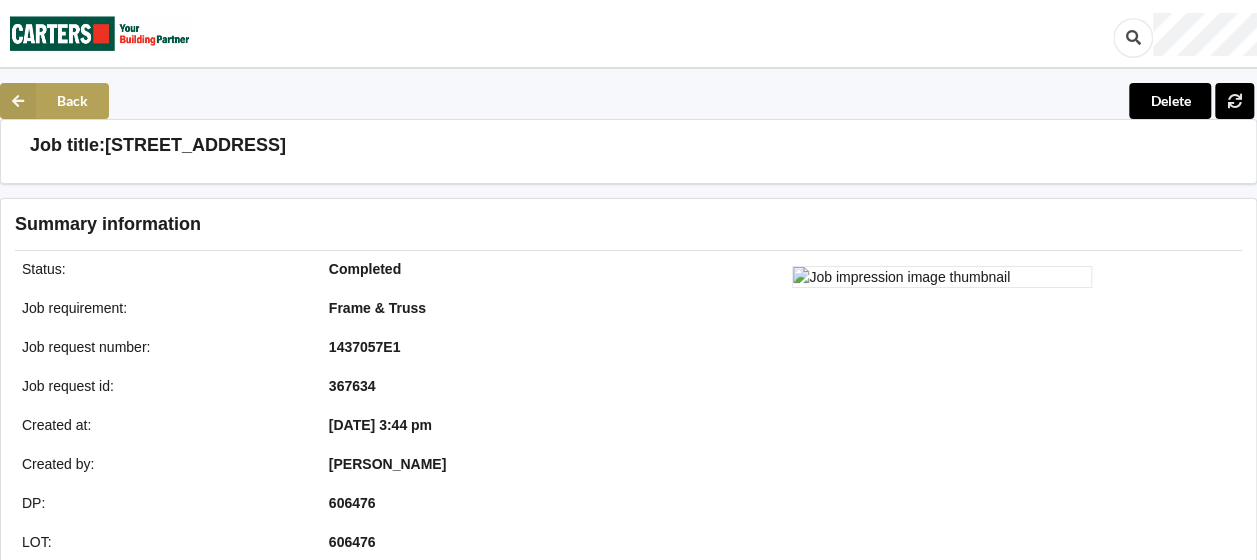 click at bounding box center (18, 101) 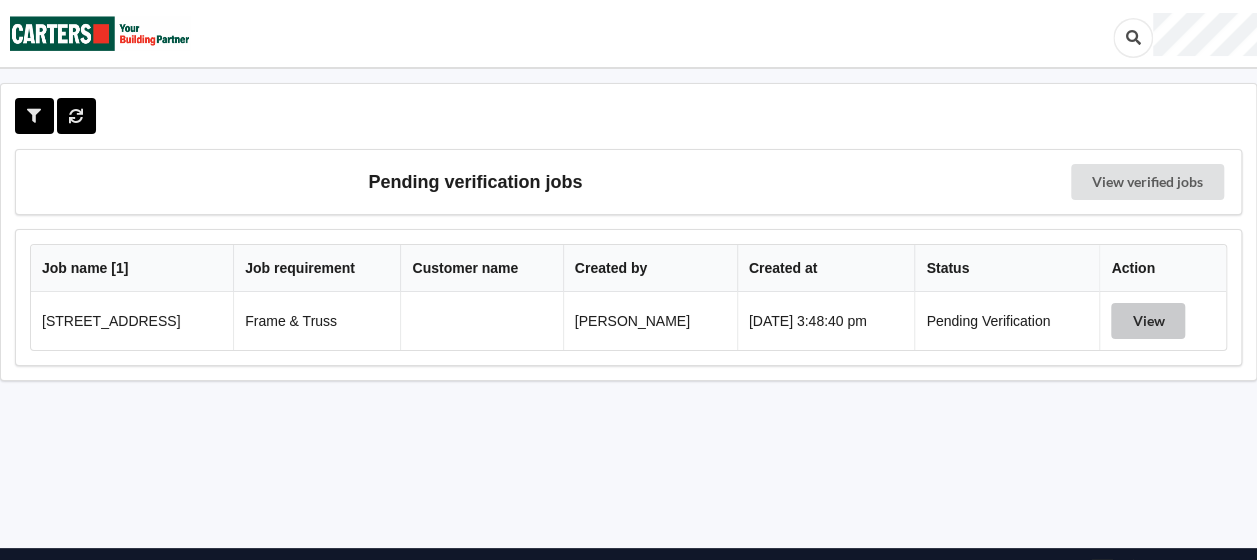 click on "View" at bounding box center (1148, 321) 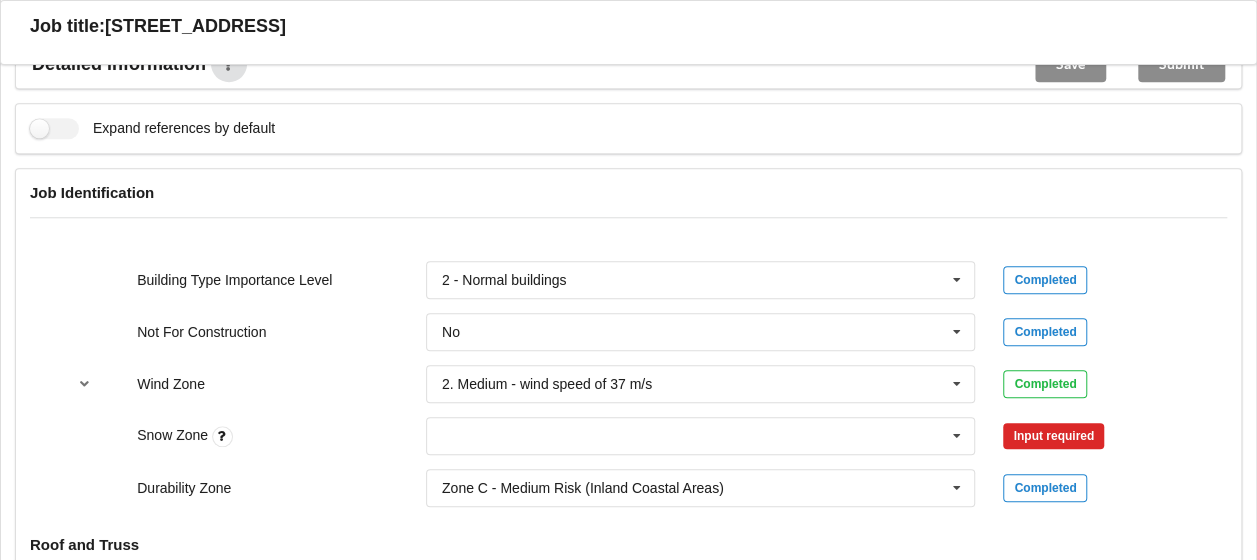 scroll, scrollTop: 800, scrollLeft: 0, axis: vertical 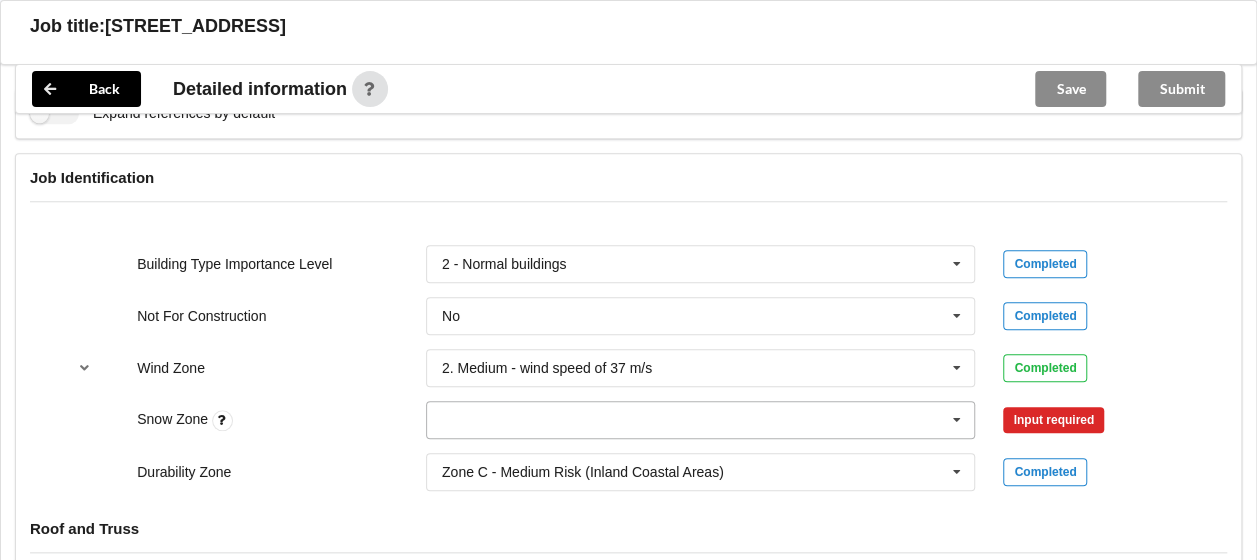click at bounding box center [957, 420] 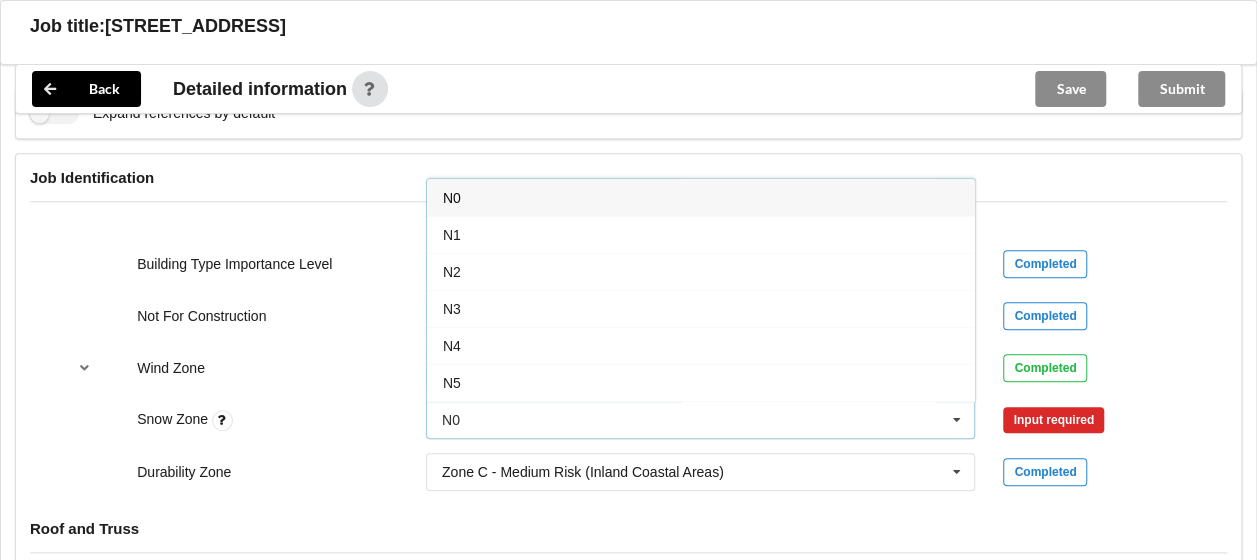 click on "N0" at bounding box center [701, 197] 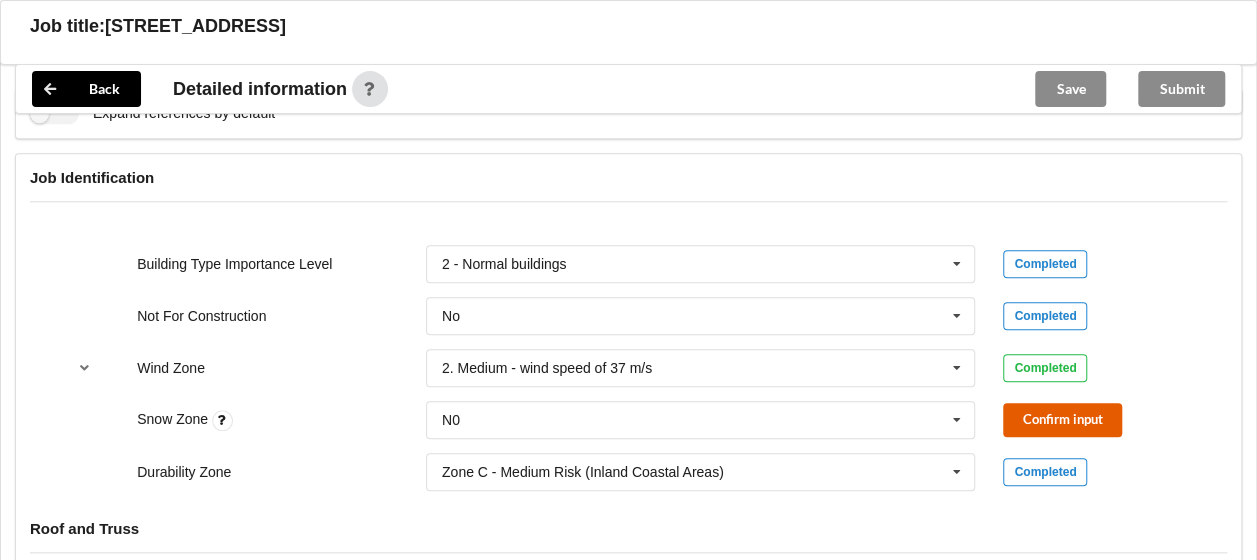 click on "Confirm input" at bounding box center (1062, 419) 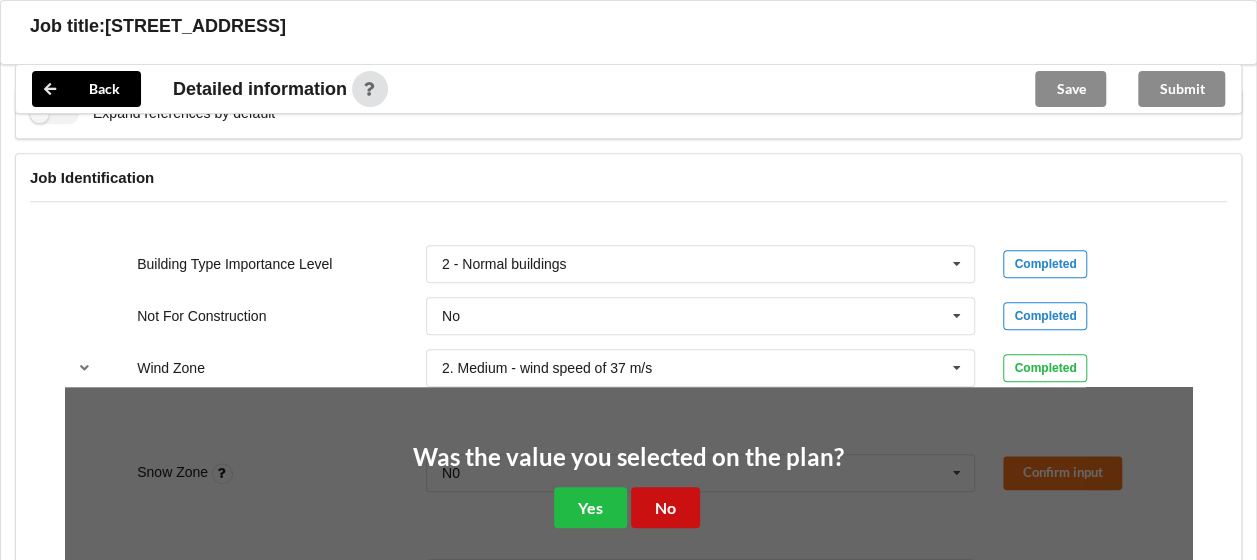 click on "No" at bounding box center (665, 507) 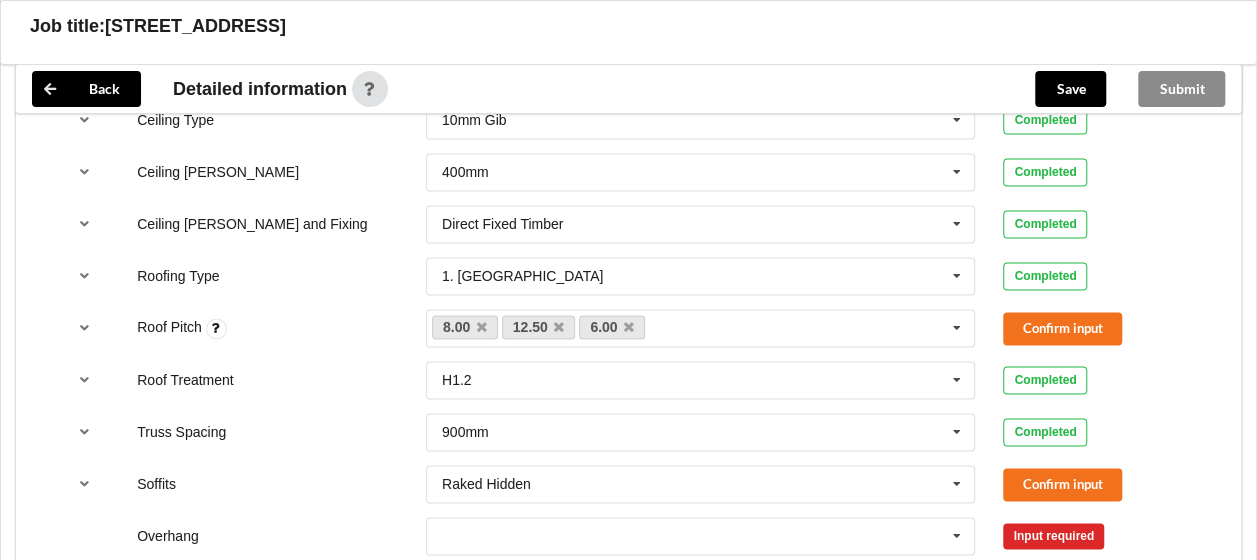 scroll, scrollTop: 1300, scrollLeft: 0, axis: vertical 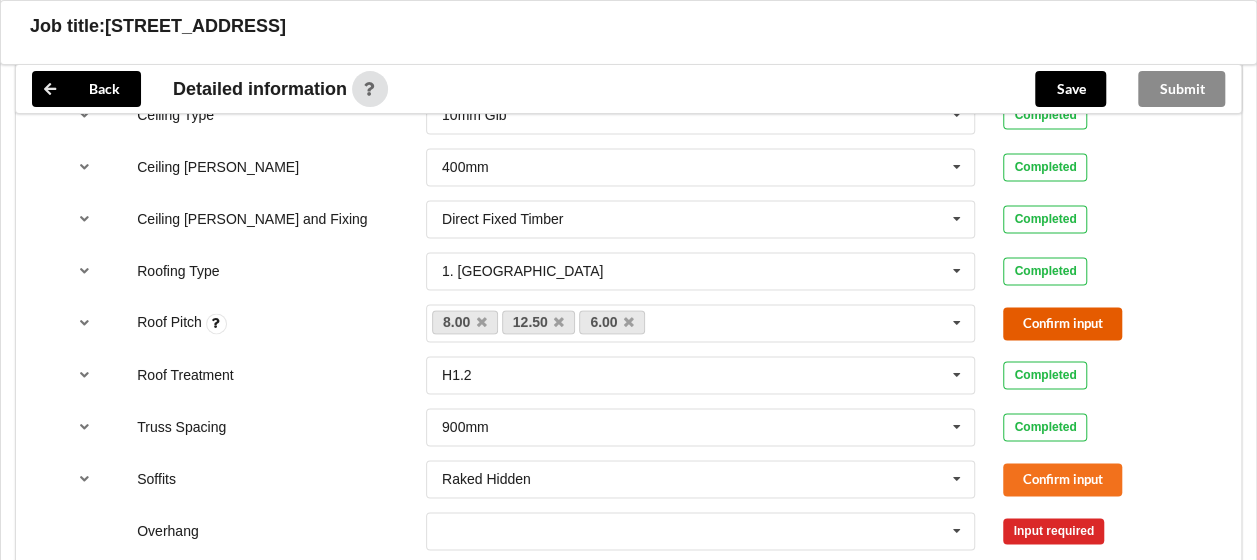 click on "Confirm input" at bounding box center (1062, 323) 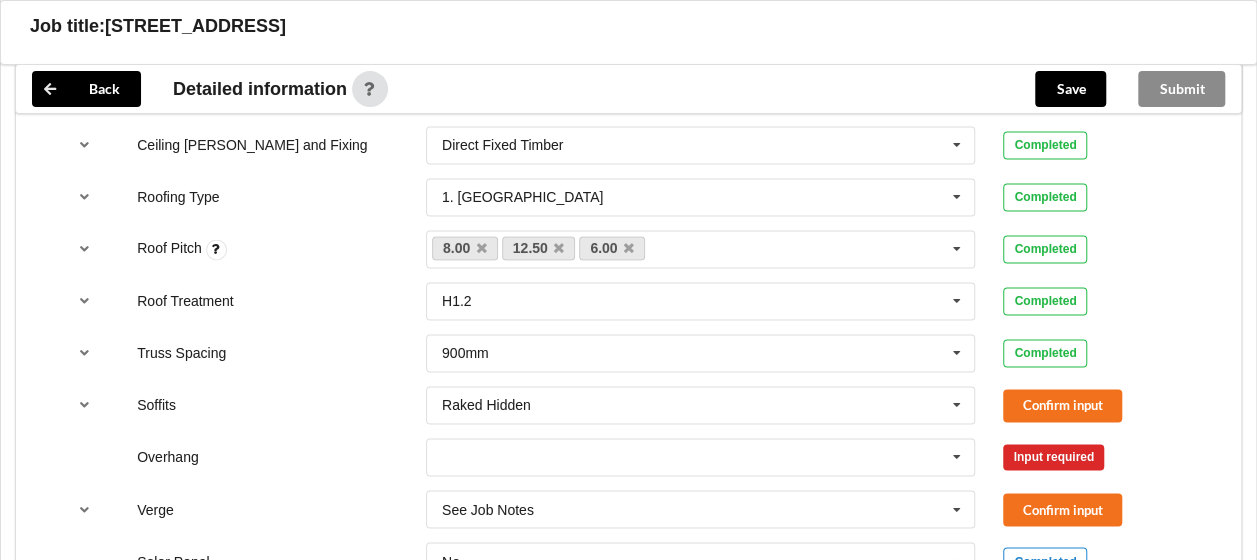 scroll, scrollTop: 1500, scrollLeft: 0, axis: vertical 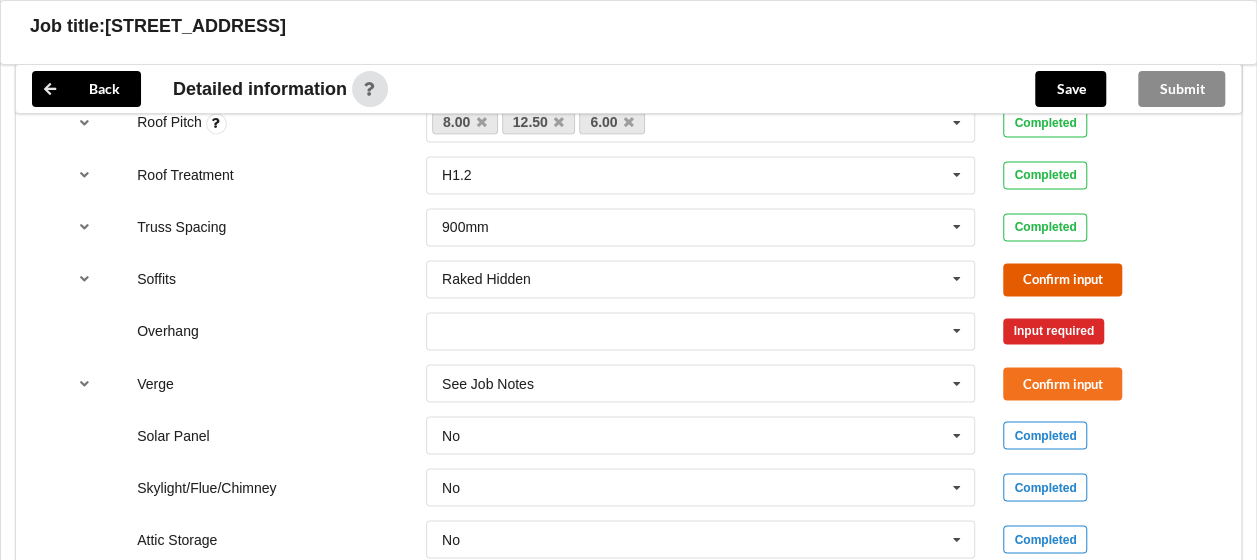 click on "Confirm input" at bounding box center [1062, 279] 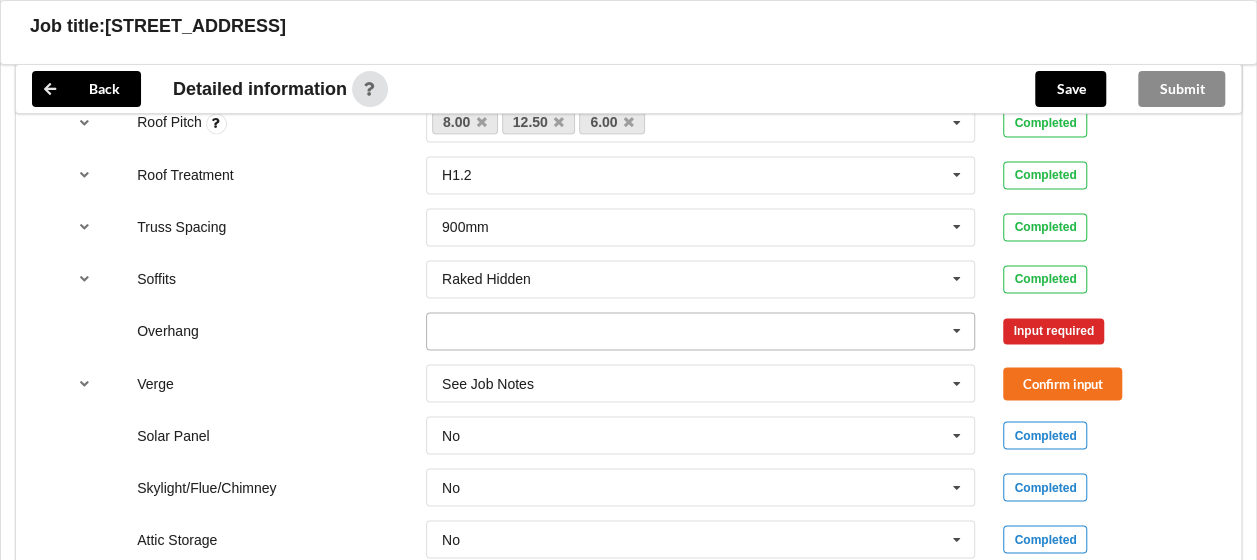 click at bounding box center (702, 331) 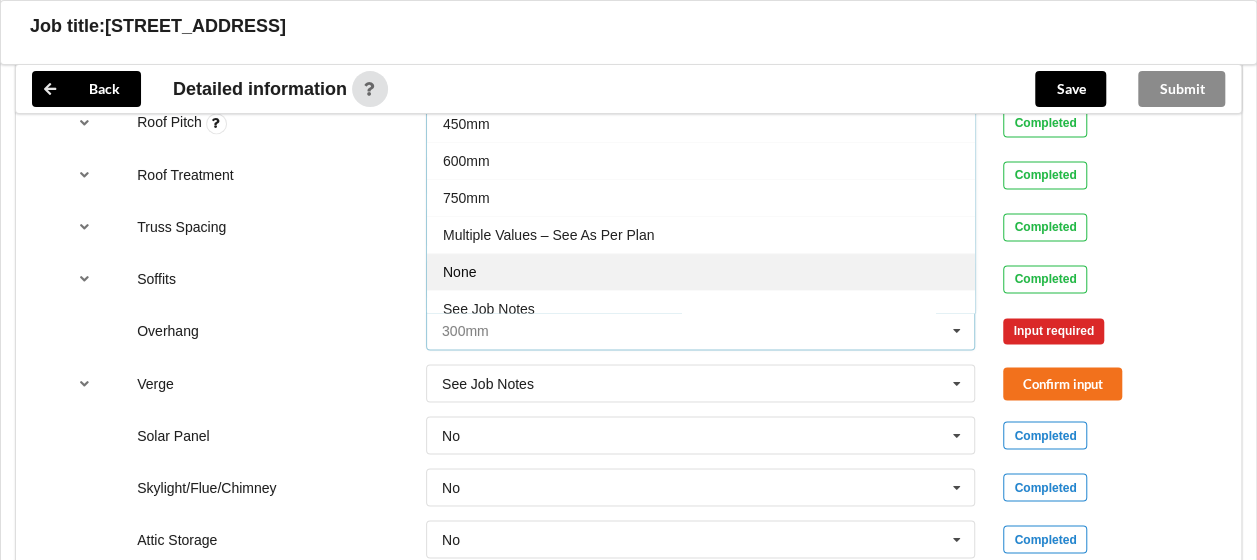scroll, scrollTop: 32, scrollLeft: 0, axis: vertical 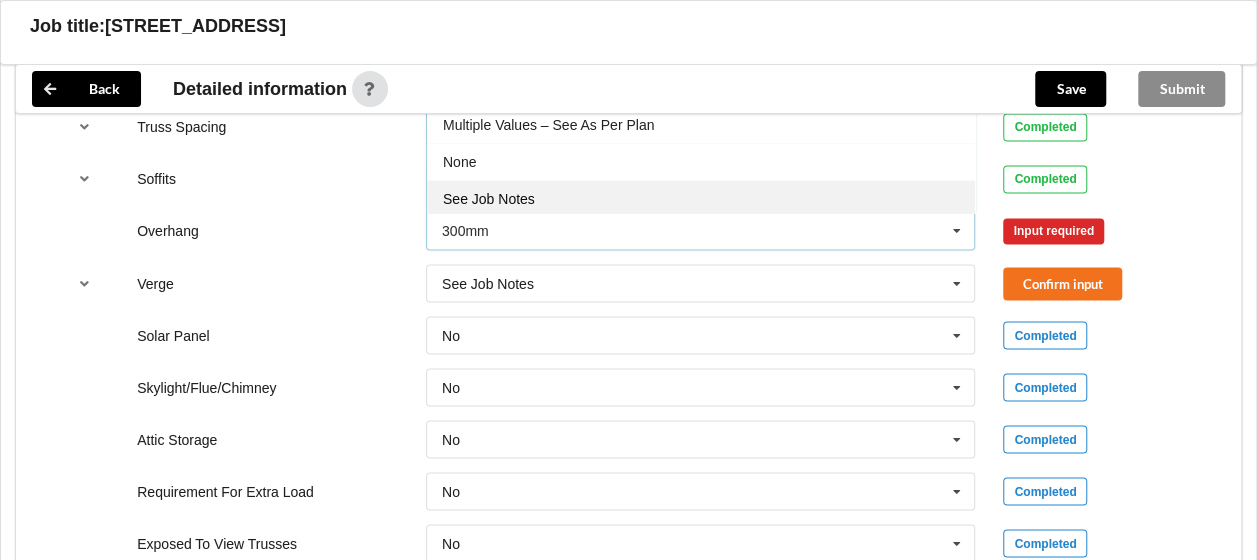 click on "See Job Notes" at bounding box center (701, 198) 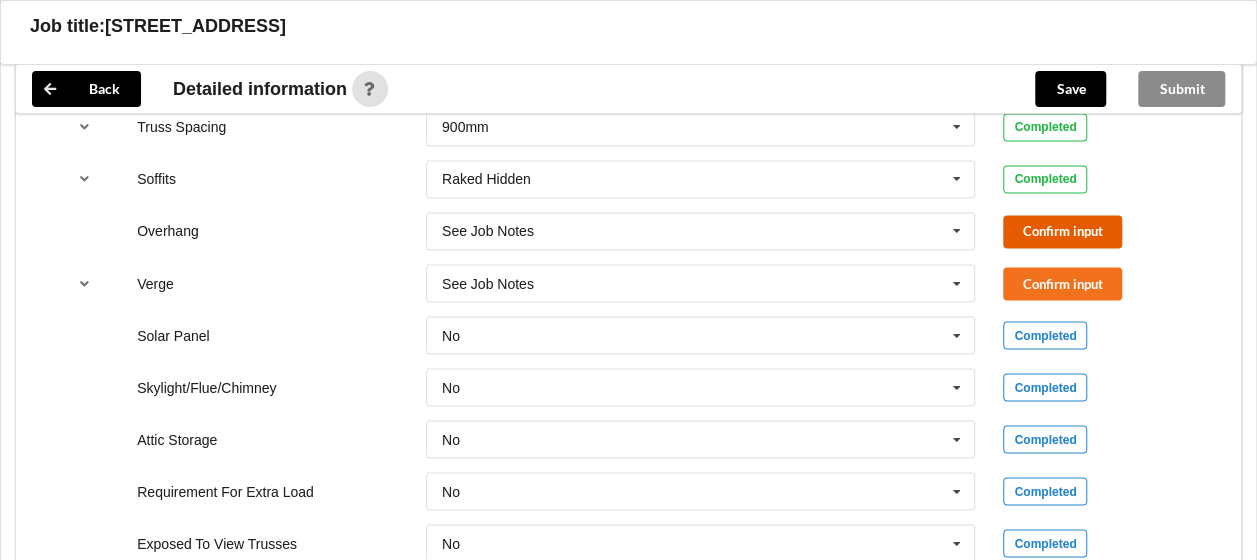 click on "Confirm input" at bounding box center [1062, 231] 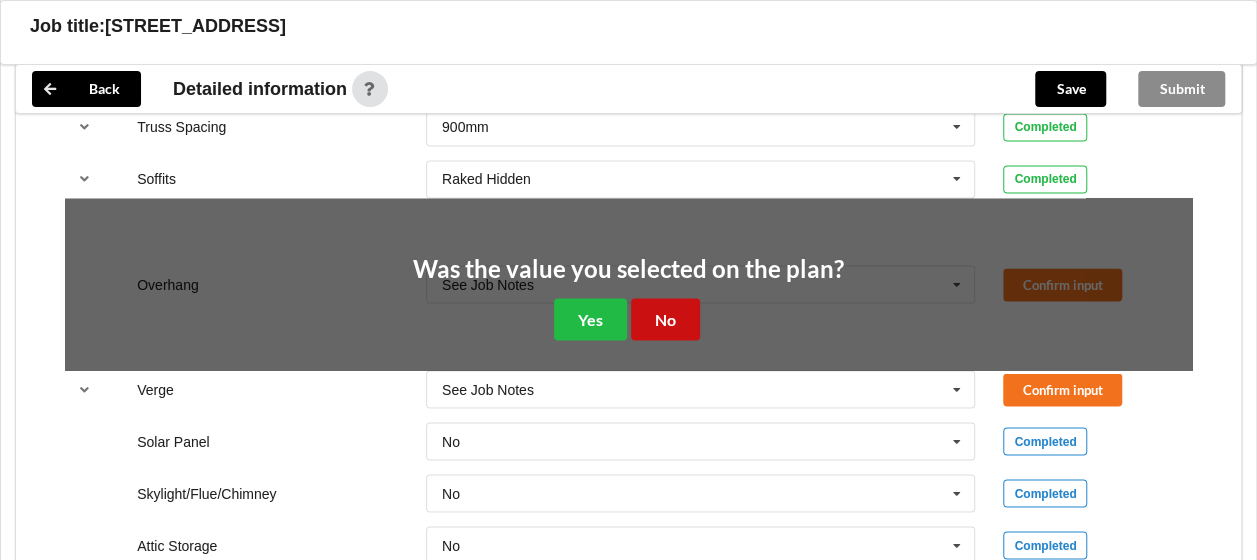click on "No" at bounding box center (665, 318) 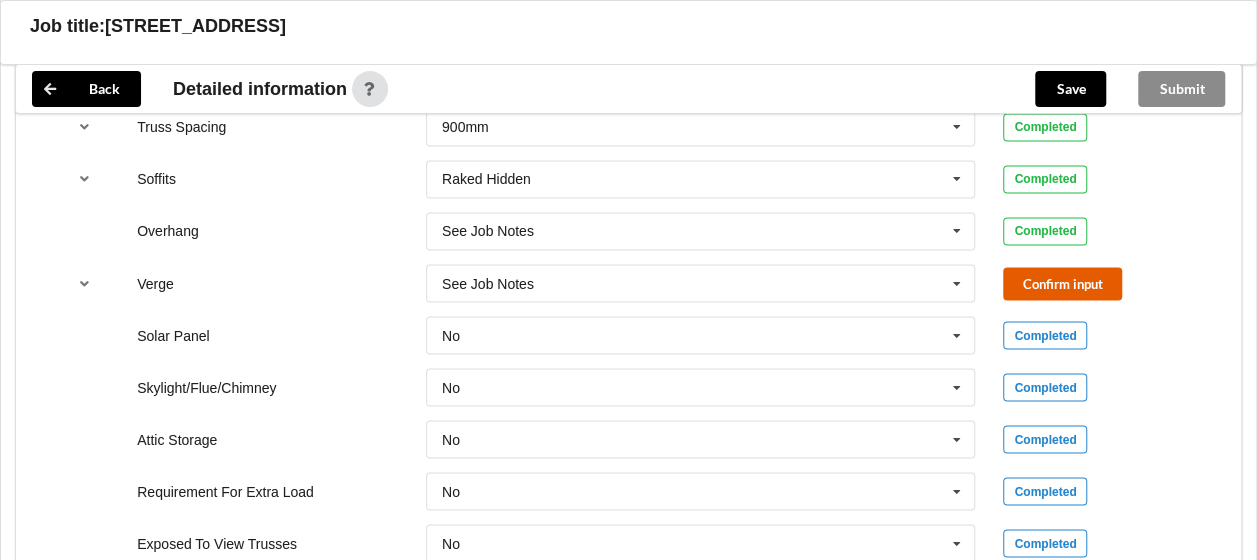 click on "Confirm input" at bounding box center [1062, 283] 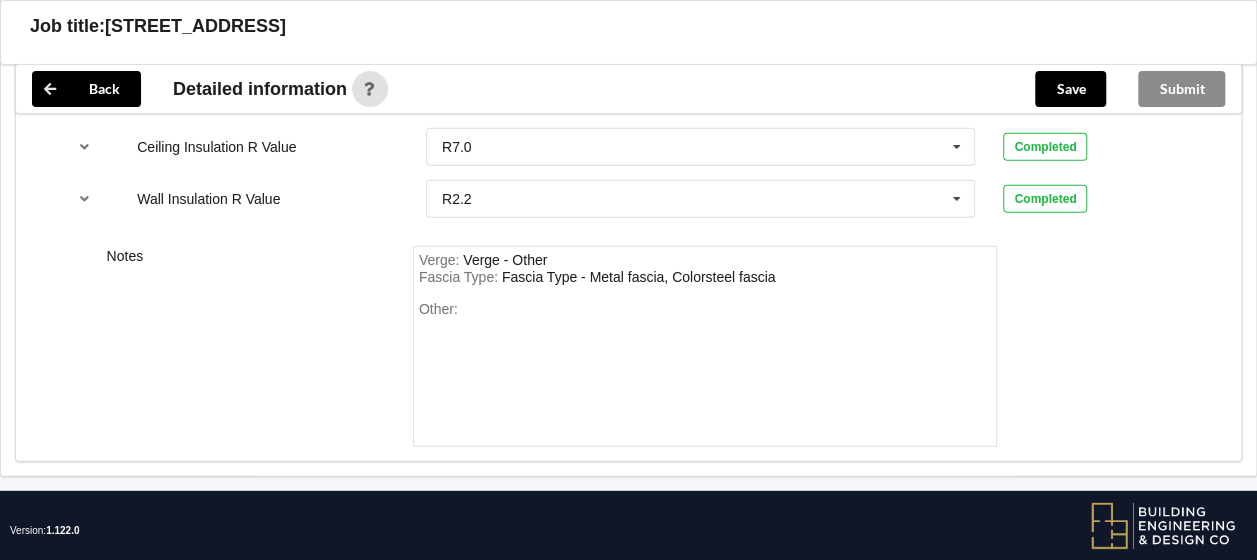 scroll, scrollTop: 2618, scrollLeft: 0, axis: vertical 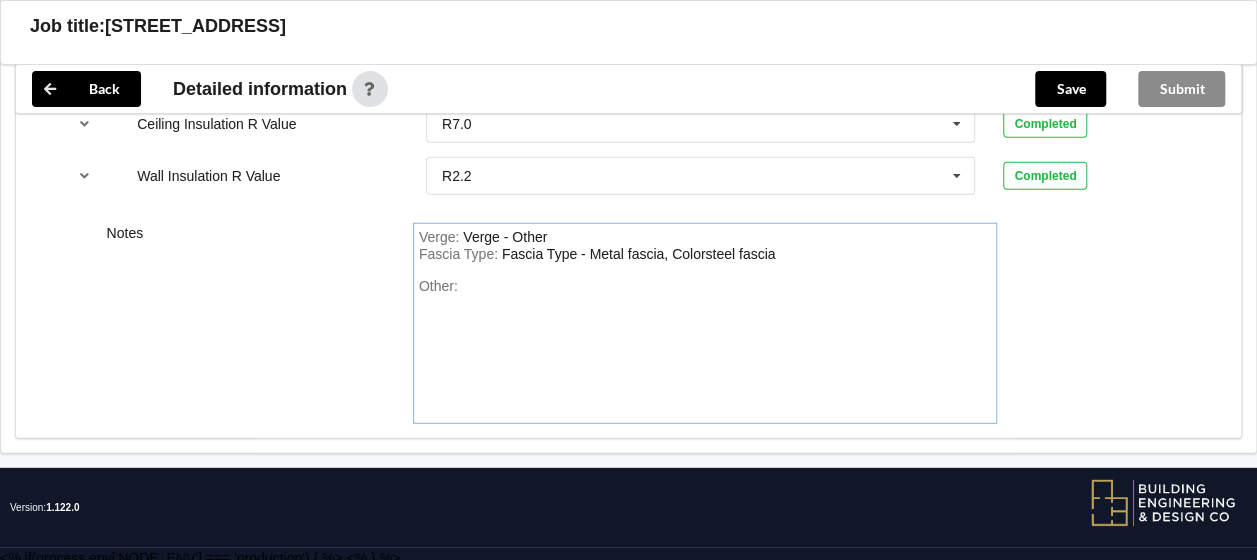 click on "Other:" at bounding box center [705, 348] 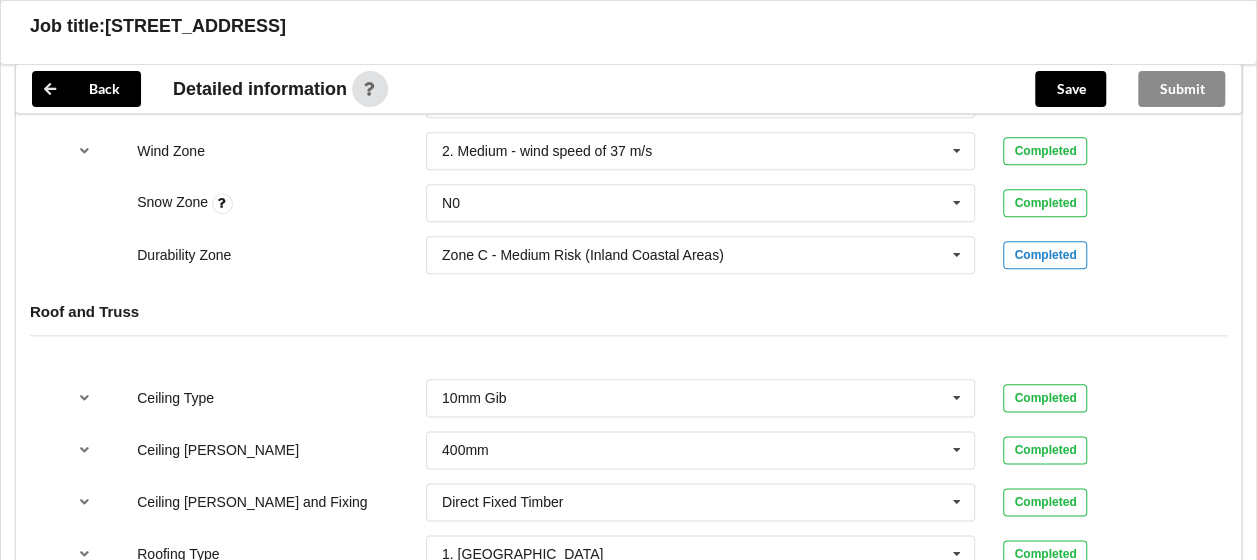 scroll, scrollTop: 518, scrollLeft: 0, axis: vertical 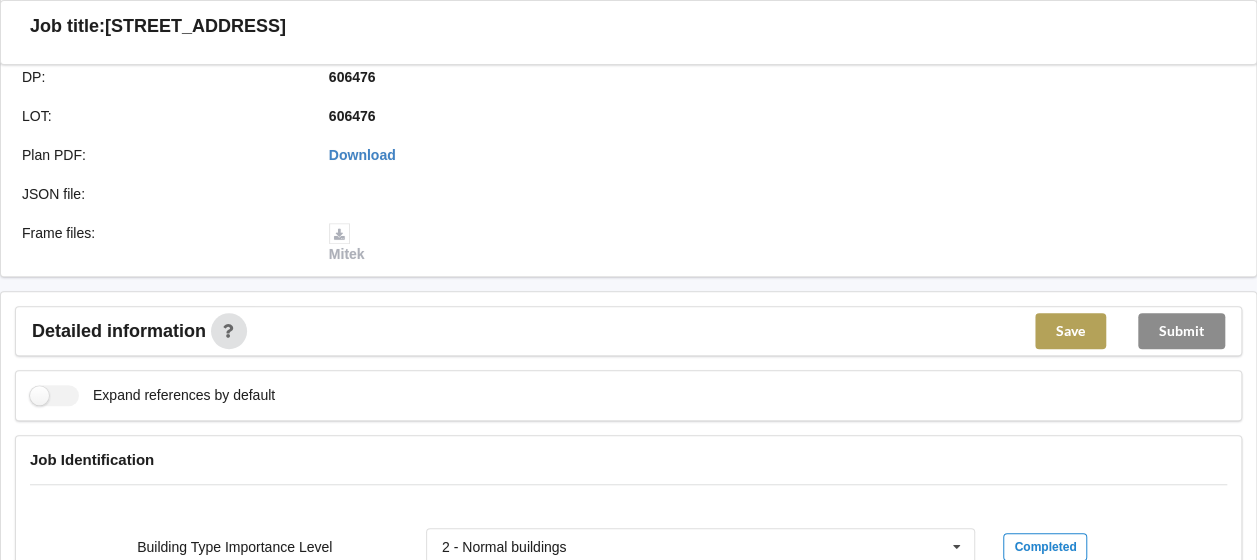 click on "Save" at bounding box center [1070, 331] 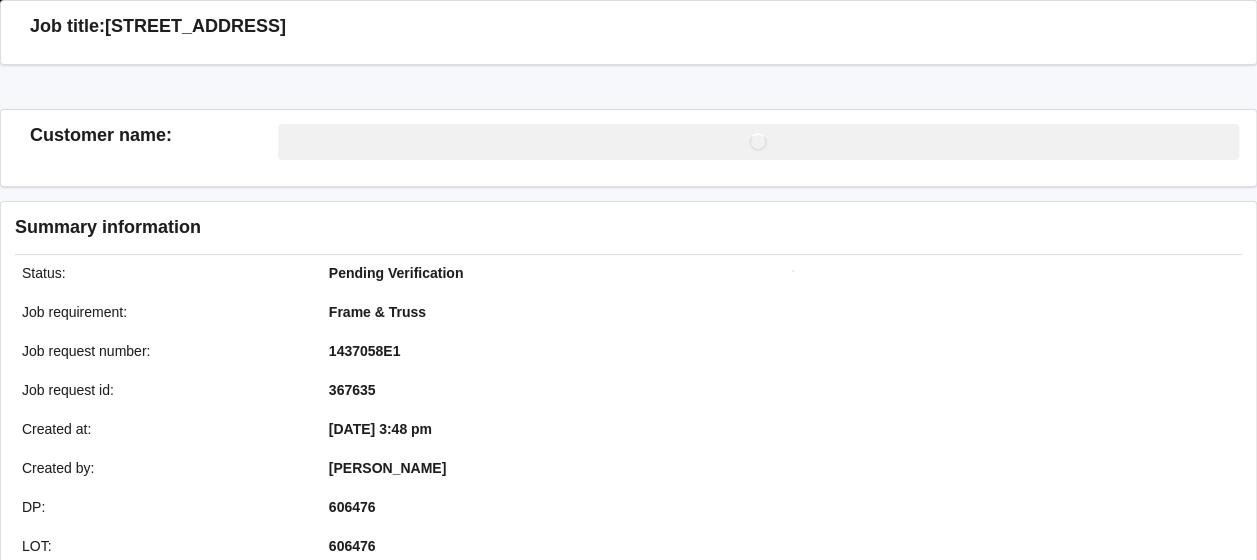 scroll, scrollTop: 518, scrollLeft: 0, axis: vertical 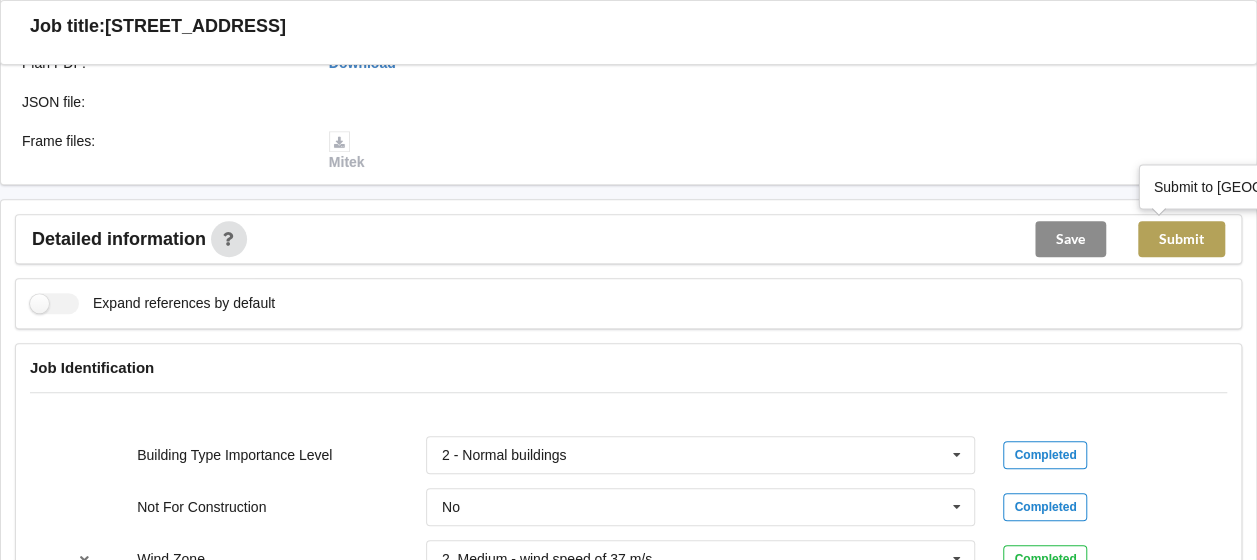 click on "Submit" at bounding box center [1181, 239] 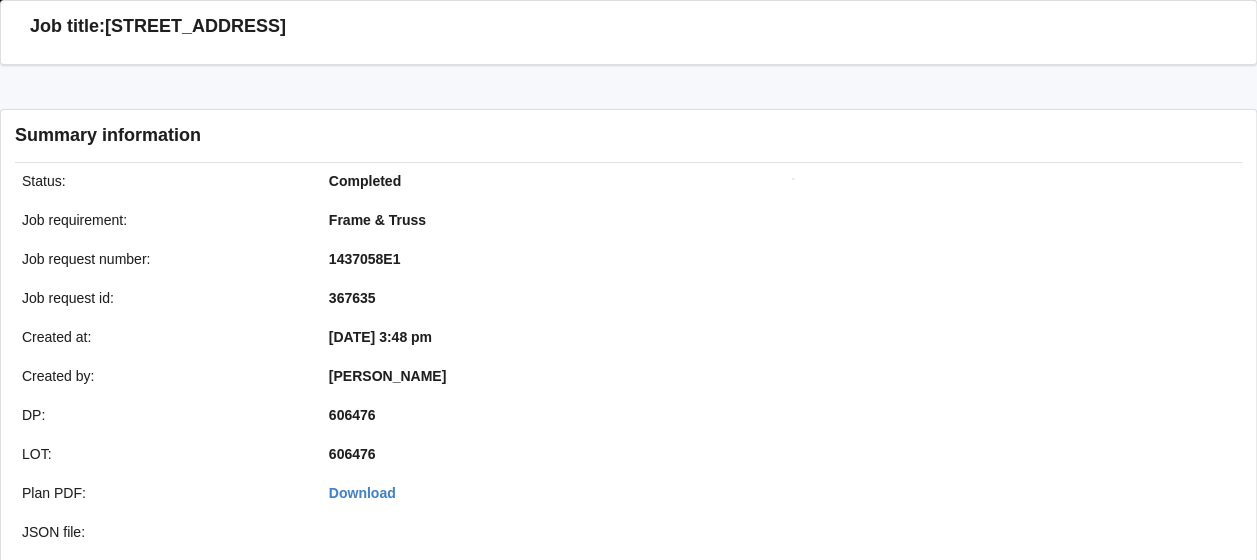 scroll, scrollTop: 518, scrollLeft: 0, axis: vertical 